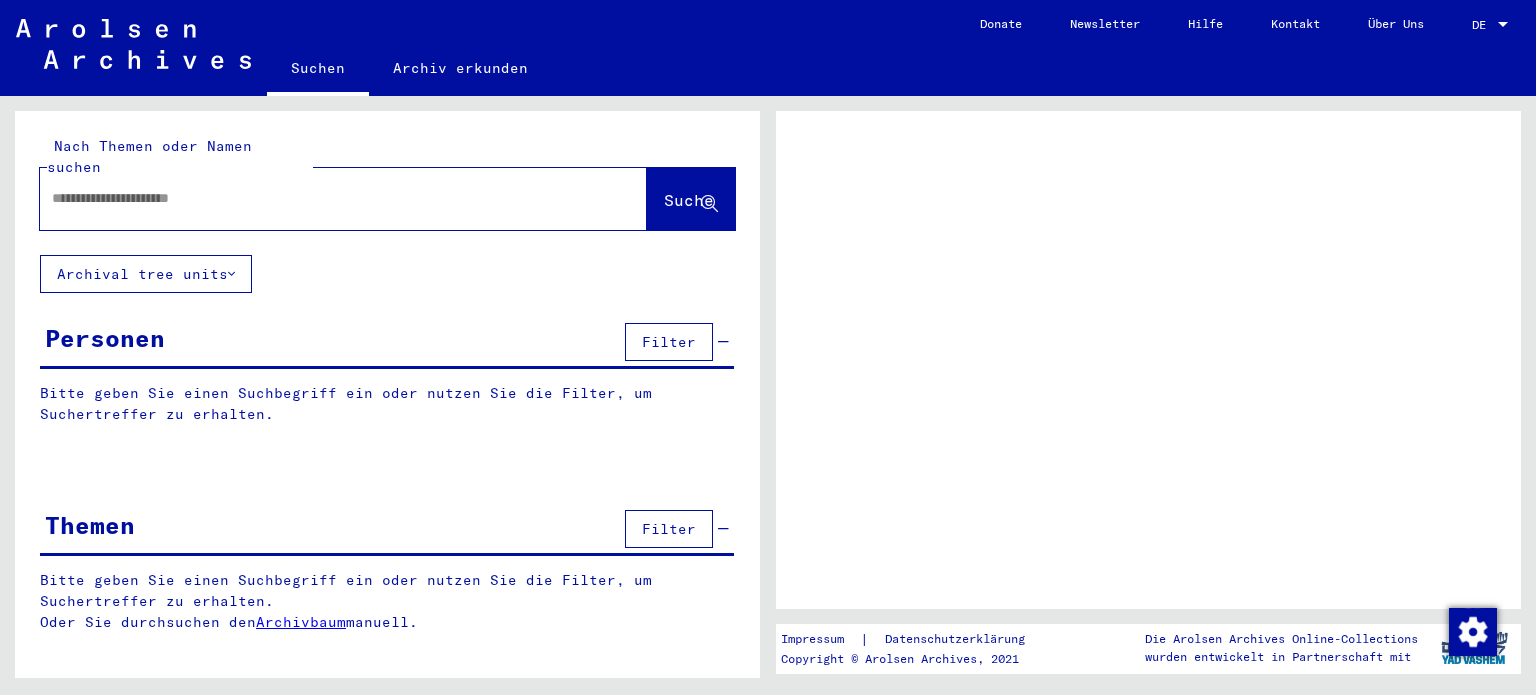 scroll, scrollTop: 0, scrollLeft: 0, axis: both 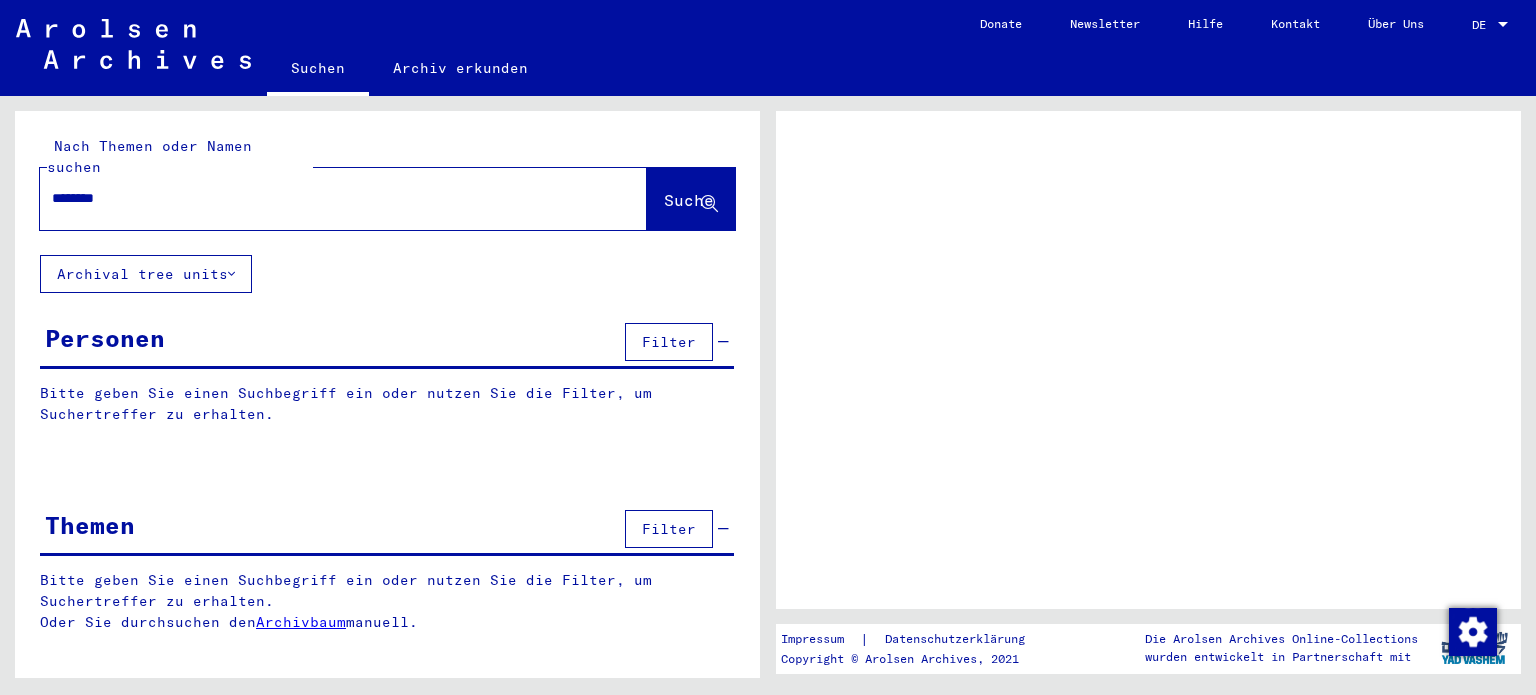 type on "********" 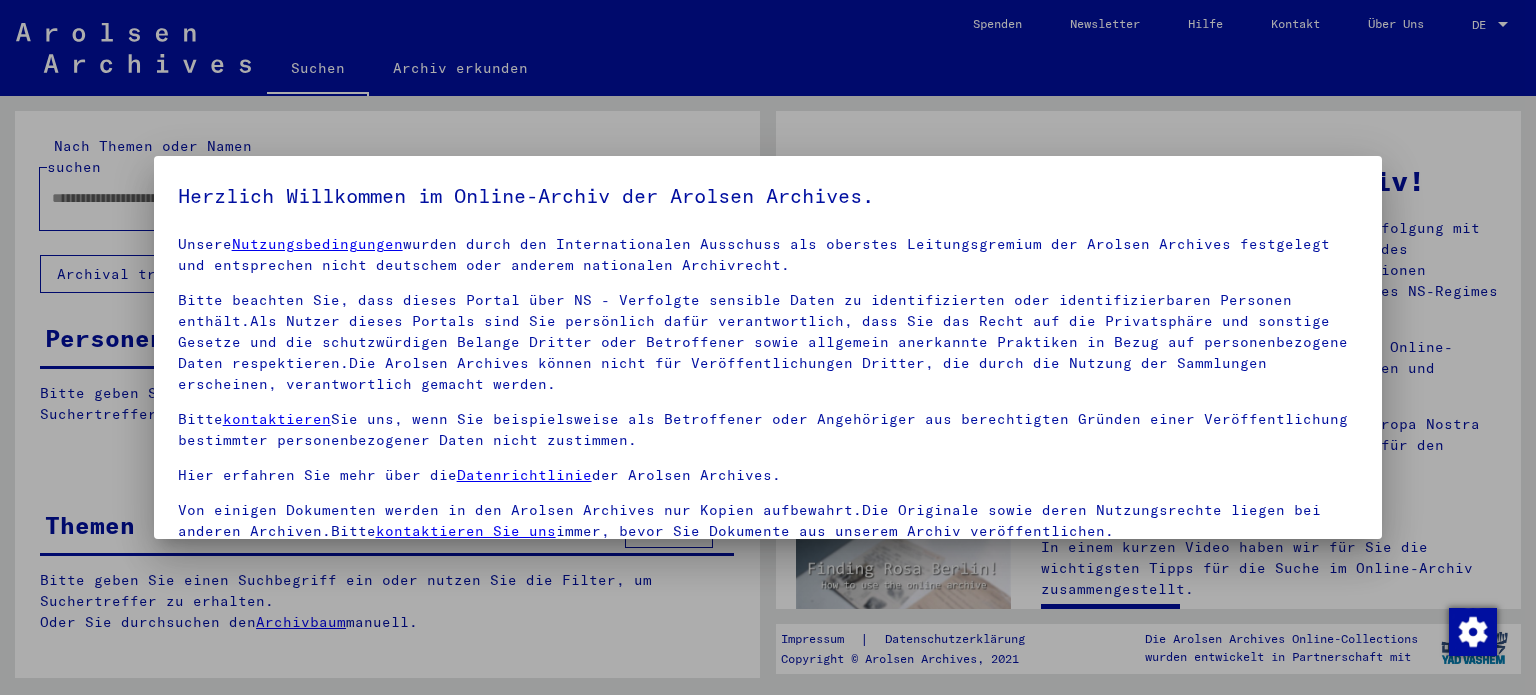 scroll, scrollTop: 28, scrollLeft: 0, axis: vertical 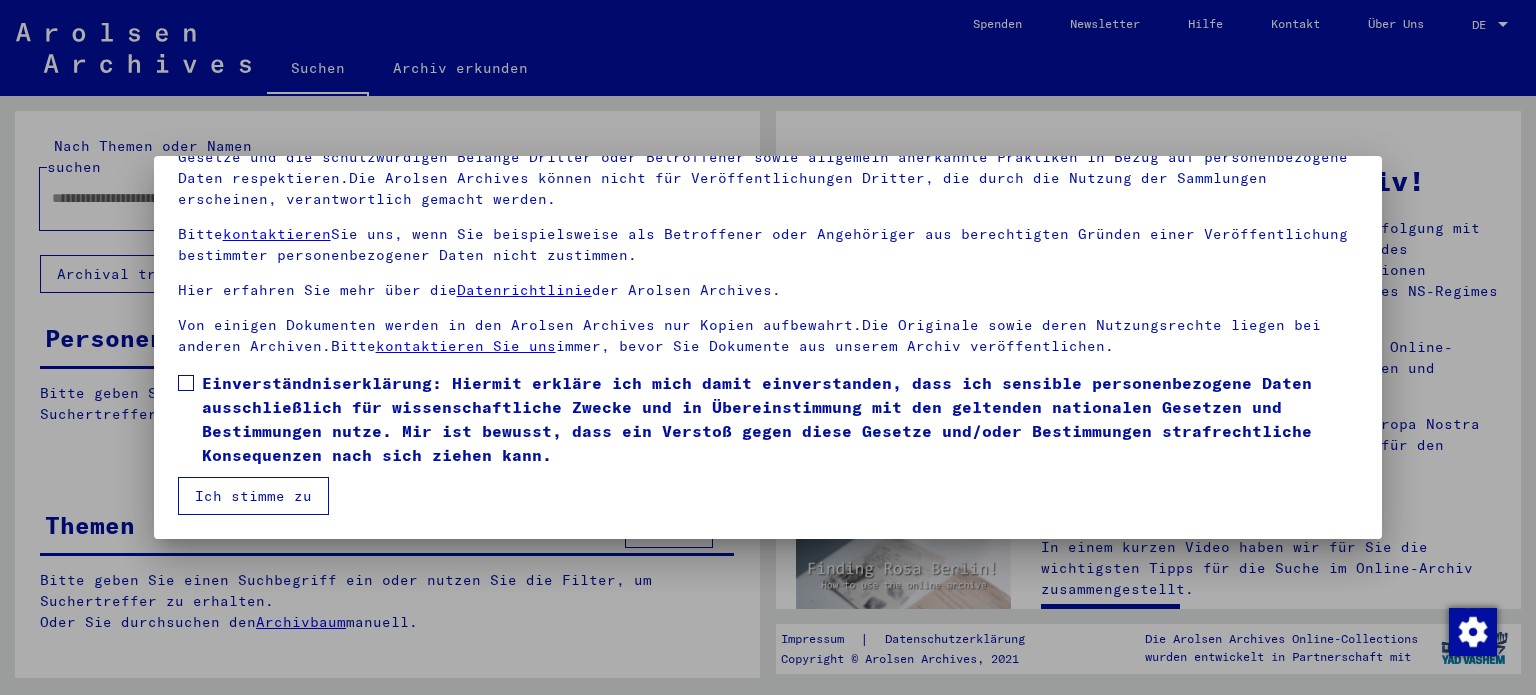 click on "Einverständniserklärung: Hiermit erkläre ich mich damit einverstanden, dass ich sensible personenbezogene Daten ausschließlich für wissenschaftliche Zwecke und in Übereinstimmung mit den geltenden nationalen Gesetzen und Bestimmungen nutze. Mir ist bewusst, dass ein Verstoß gegen diese Gesetze und/oder Bestimmungen strafrechtliche Konsequenzen nach sich ziehen kann." at bounding box center [780, 419] 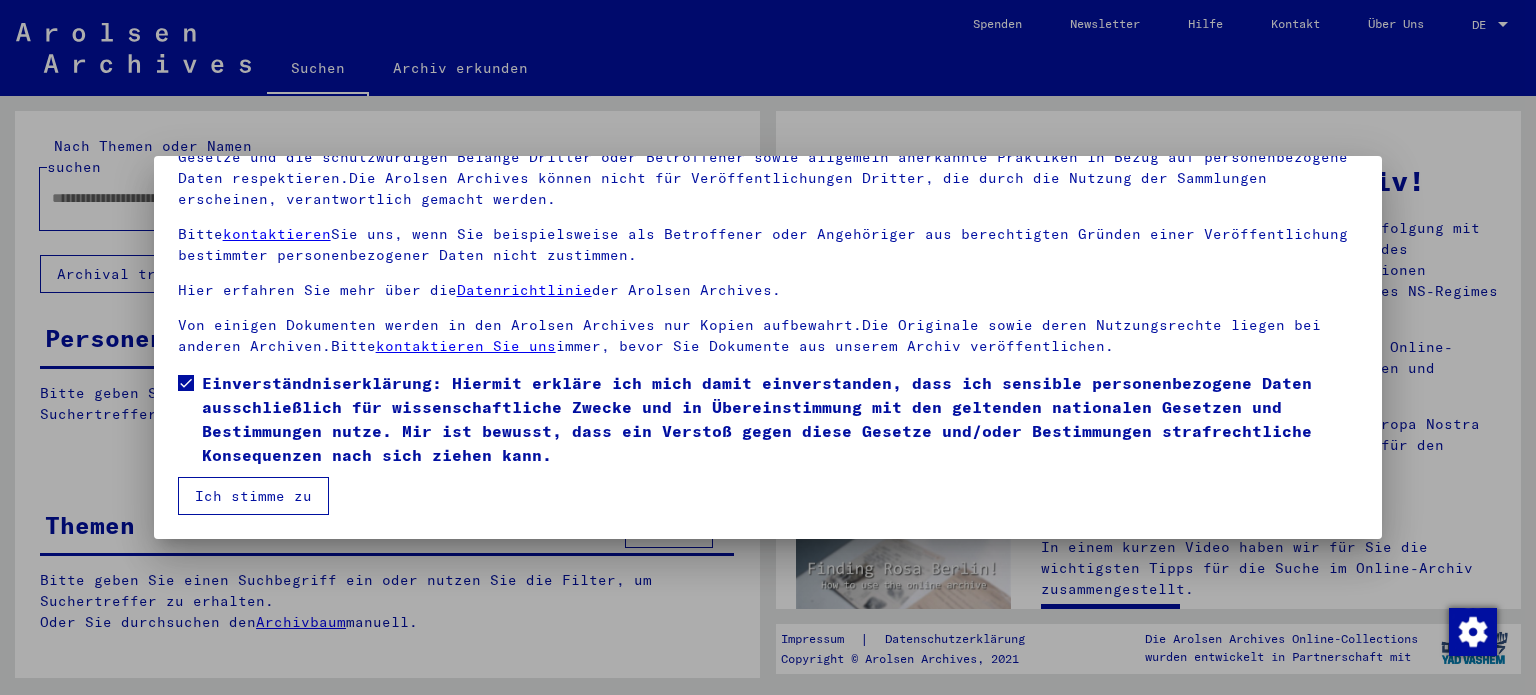 click on "Ich stimme zu" at bounding box center [253, 496] 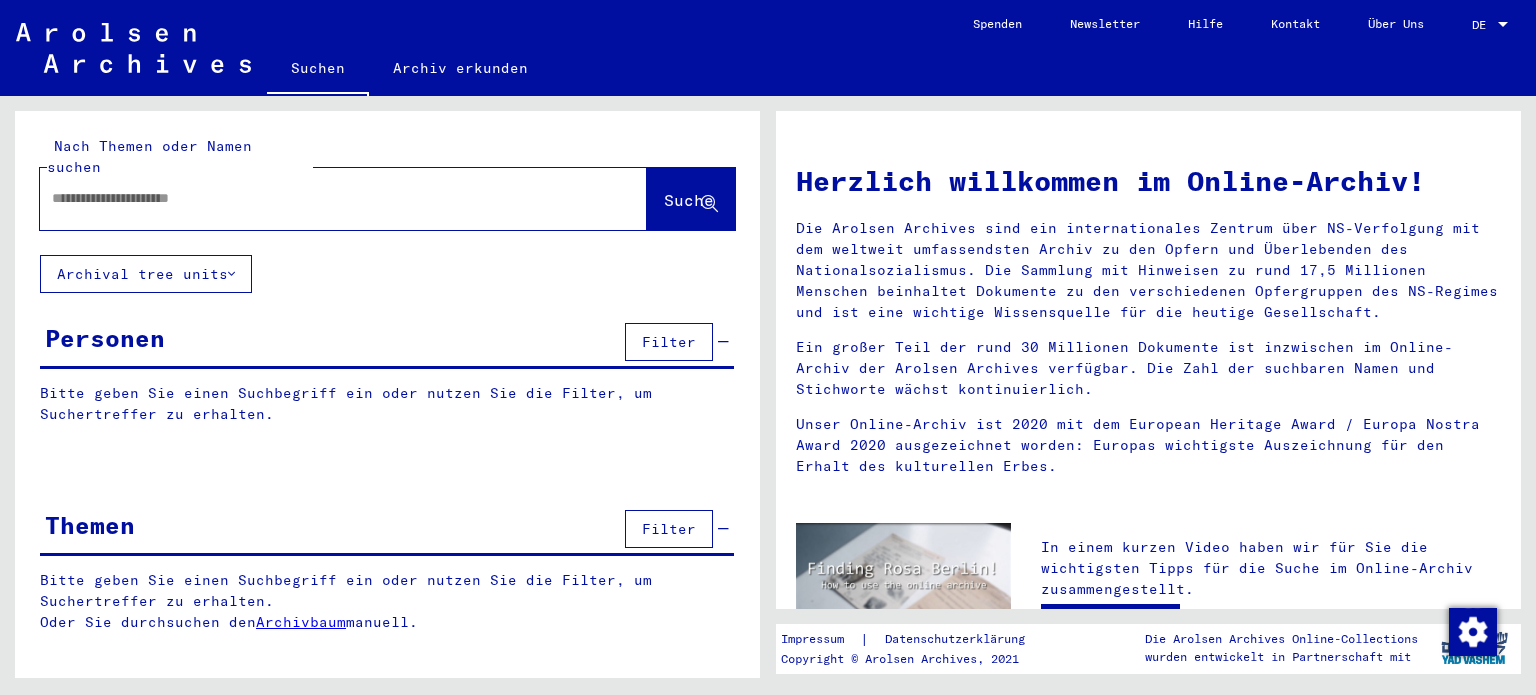 click at bounding box center (1503, 25) 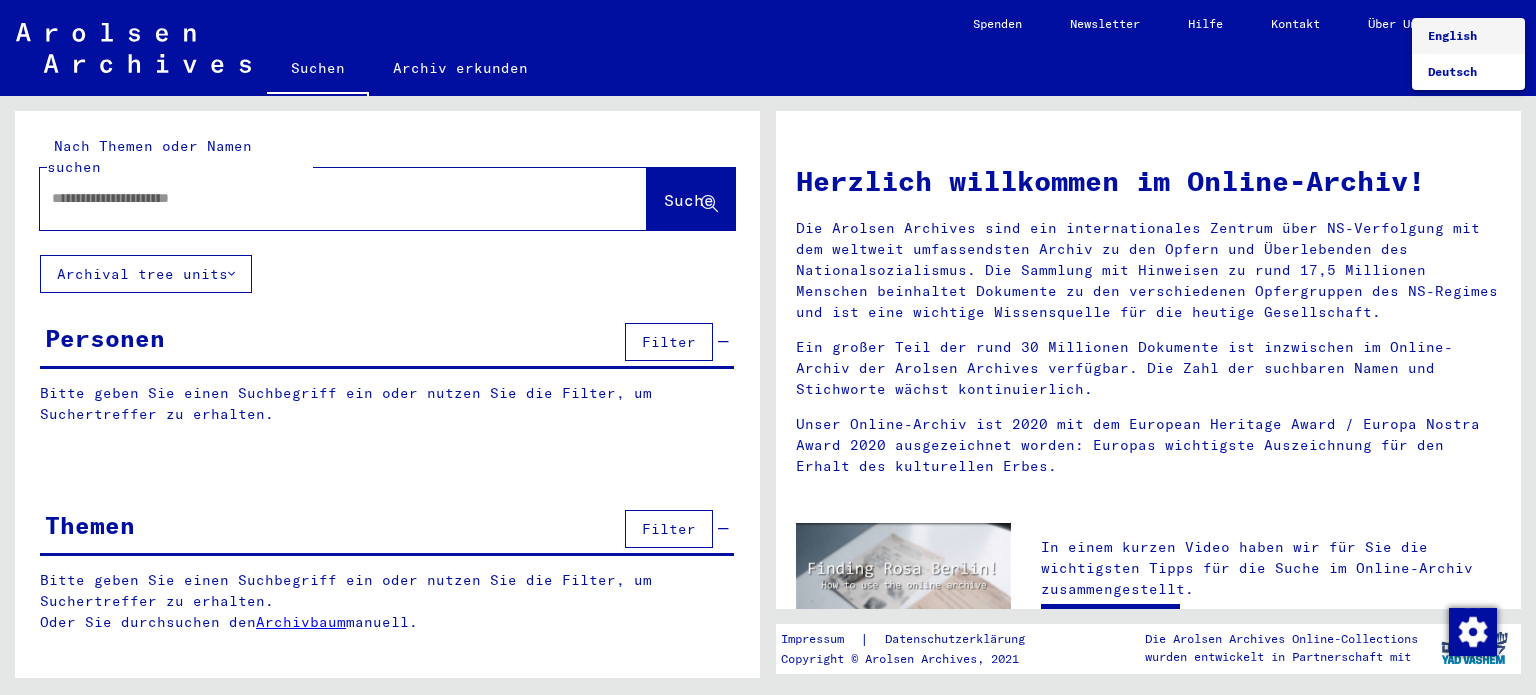 click on "English" at bounding box center [1468, 36] 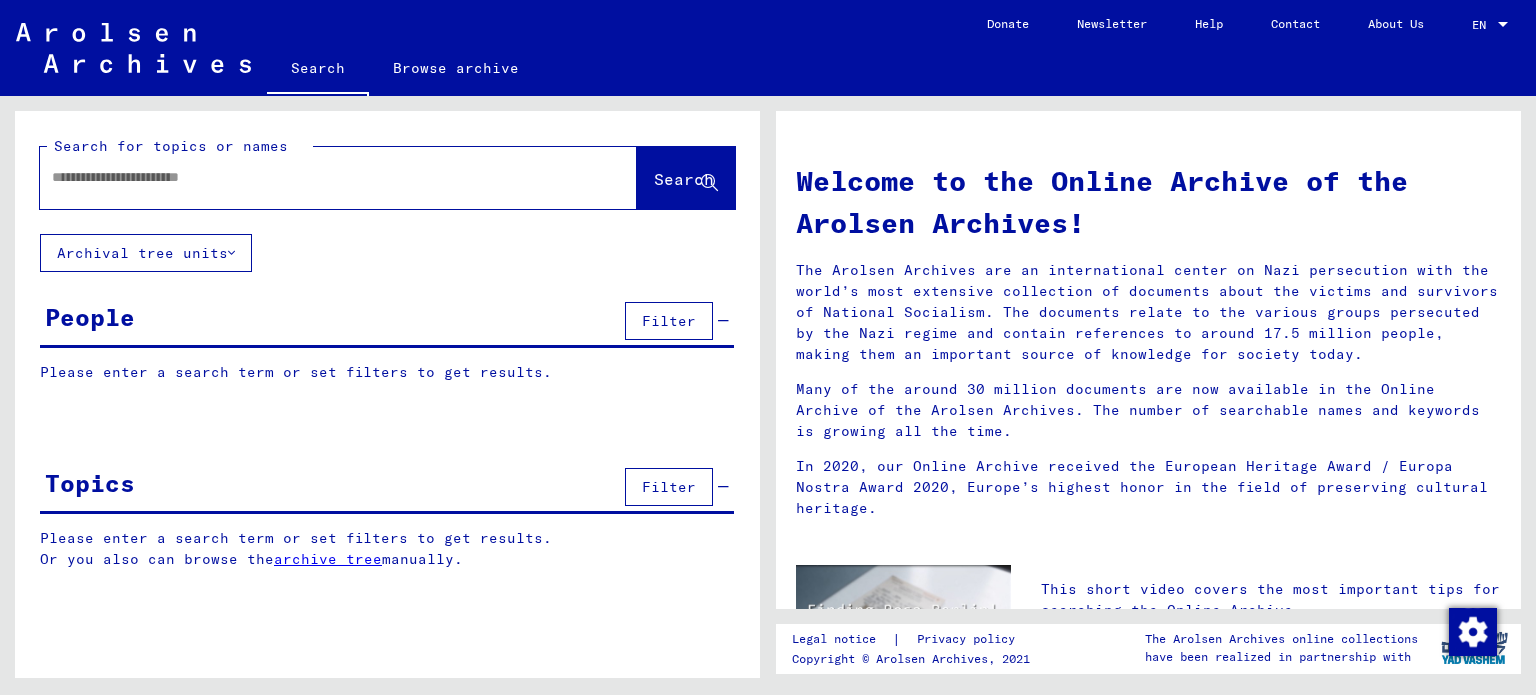 click 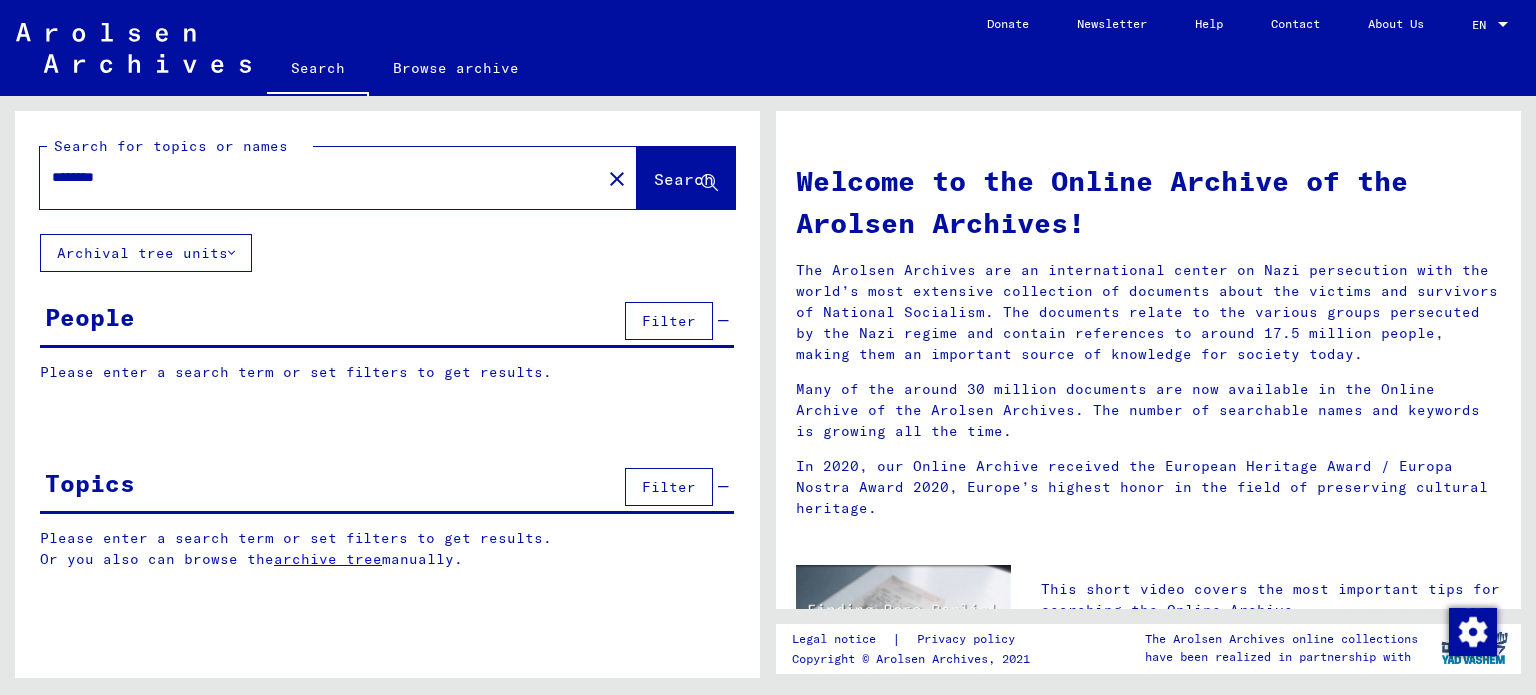 type on "********" 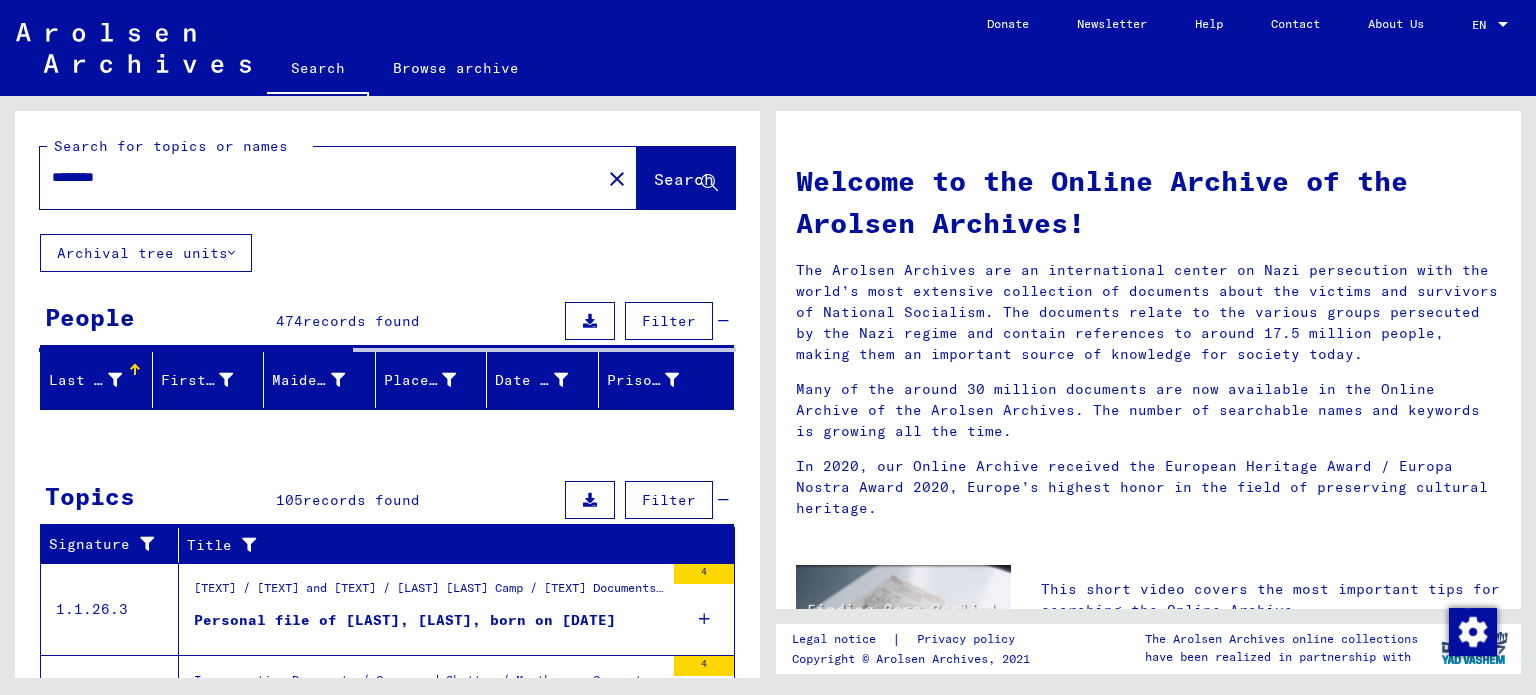 click on "Archival tree units" 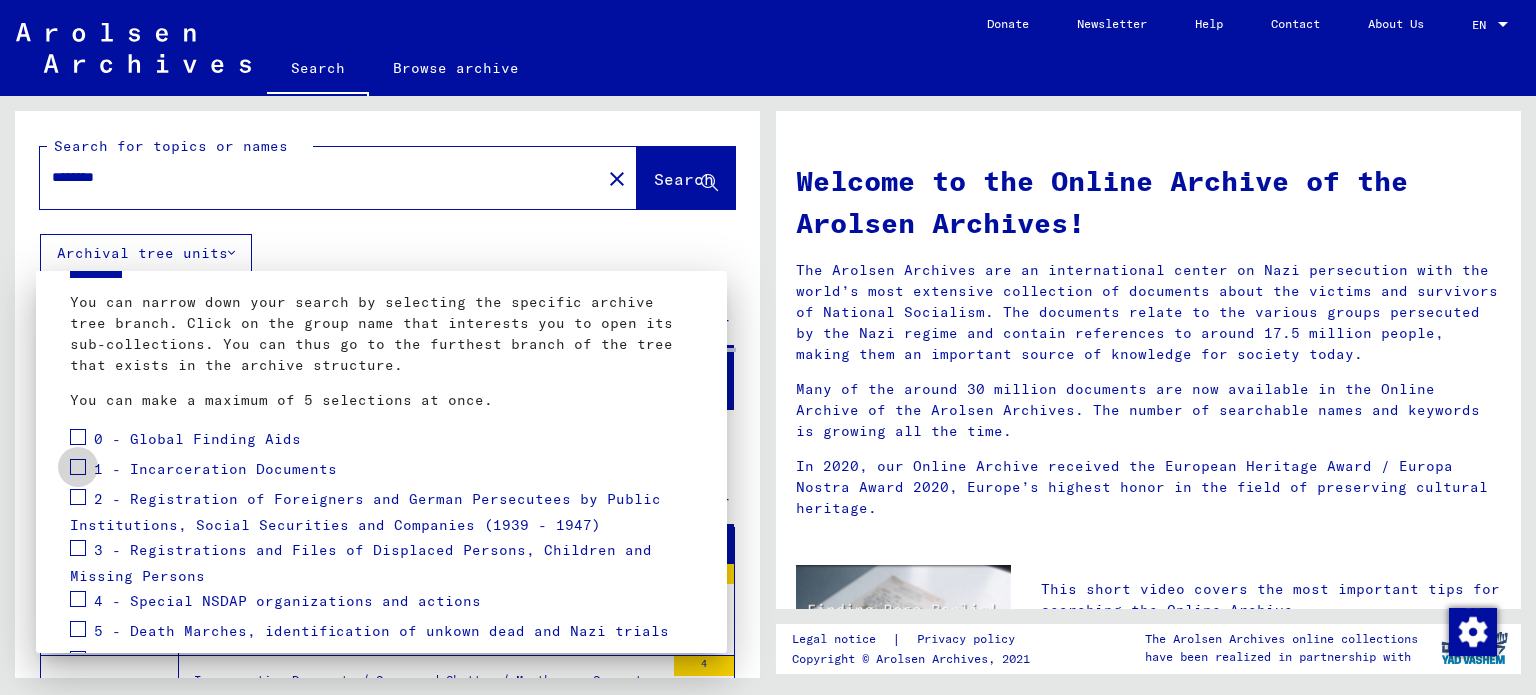 click at bounding box center [78, 467] 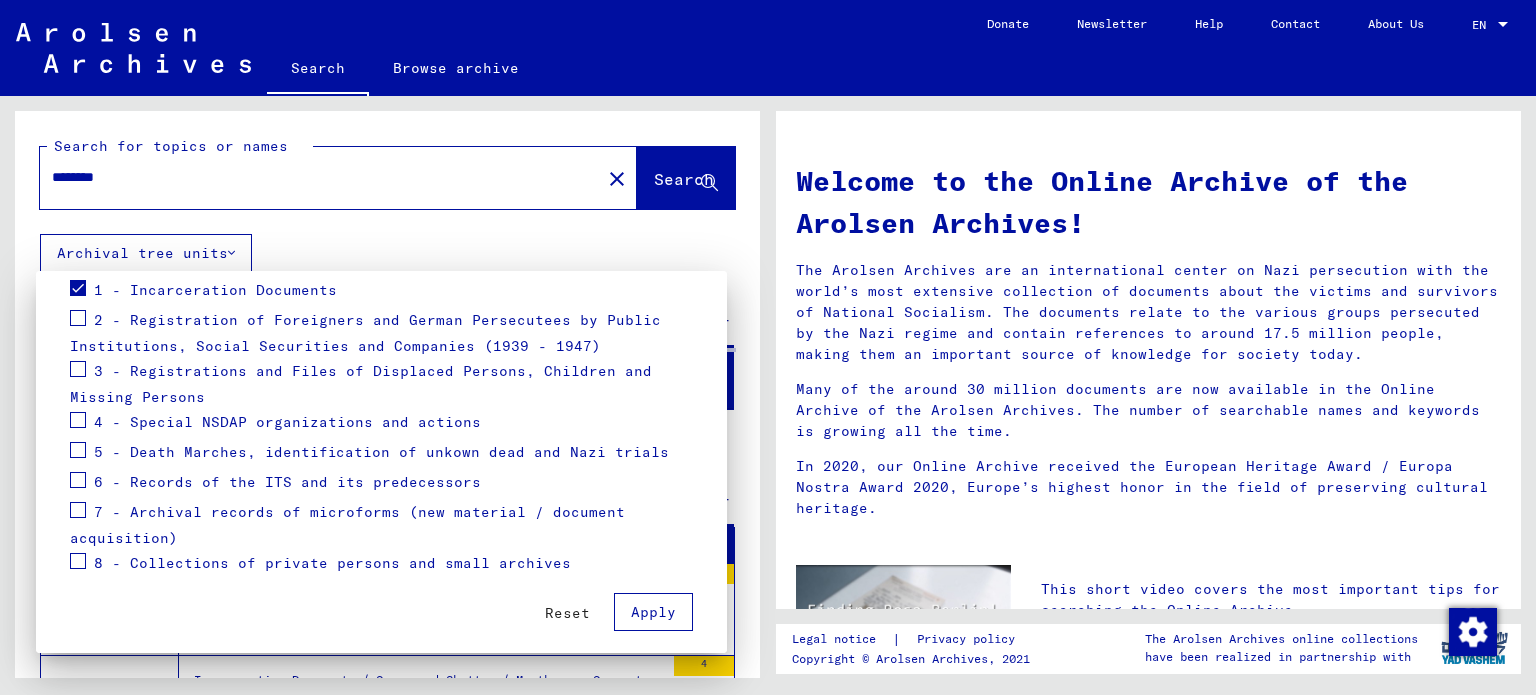 scroll, scrollTop: 289, scrollLeft: 0, axis: vertical 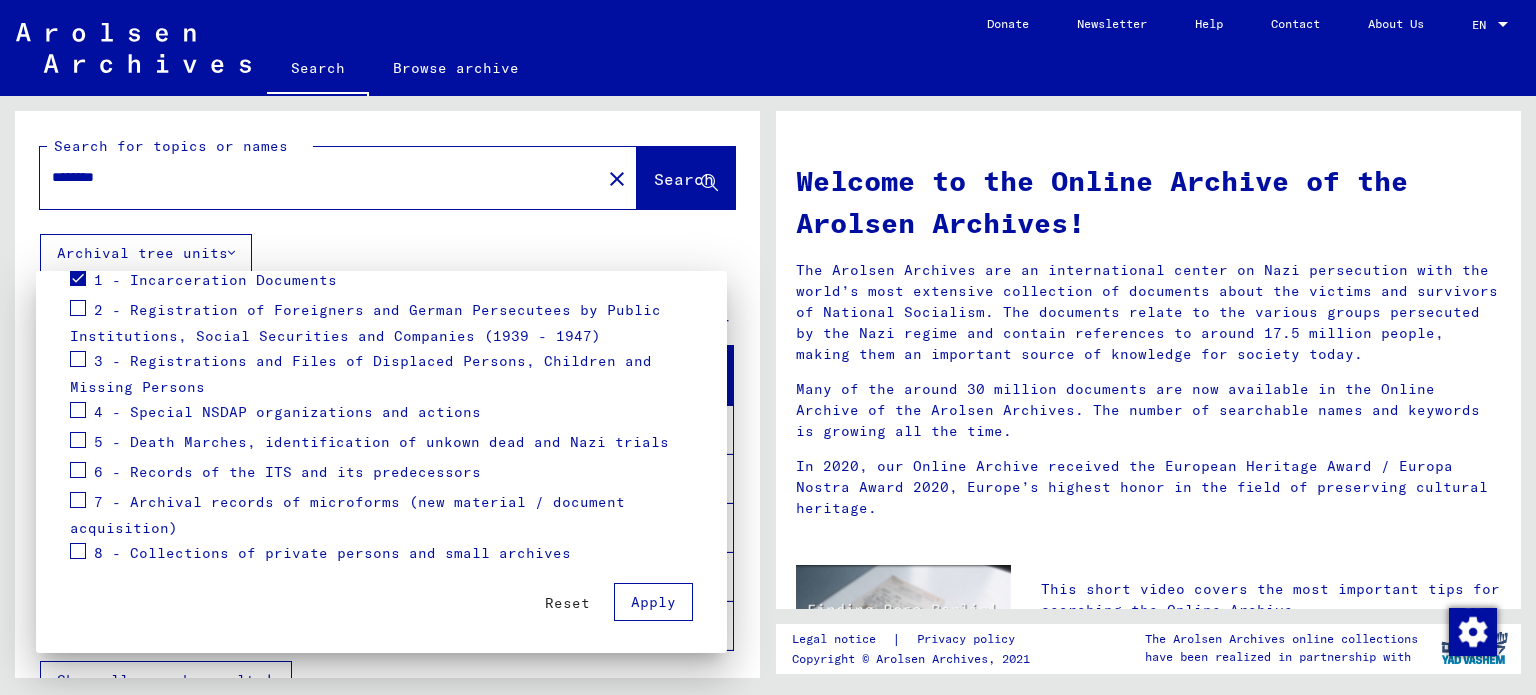 click on "Apply" at bounding box center [653, 602] 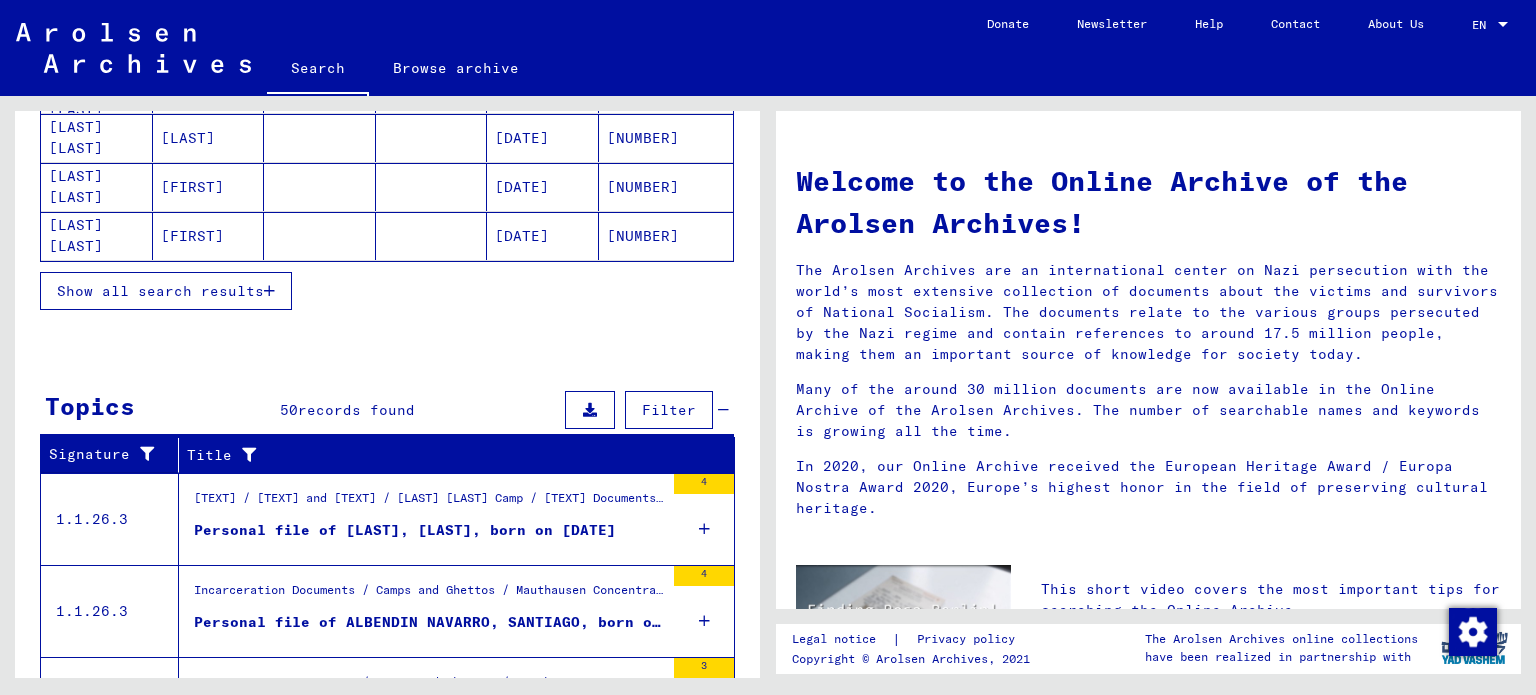 scroll, scrollTop: 400, scrollLeft: 0, axis: vertical 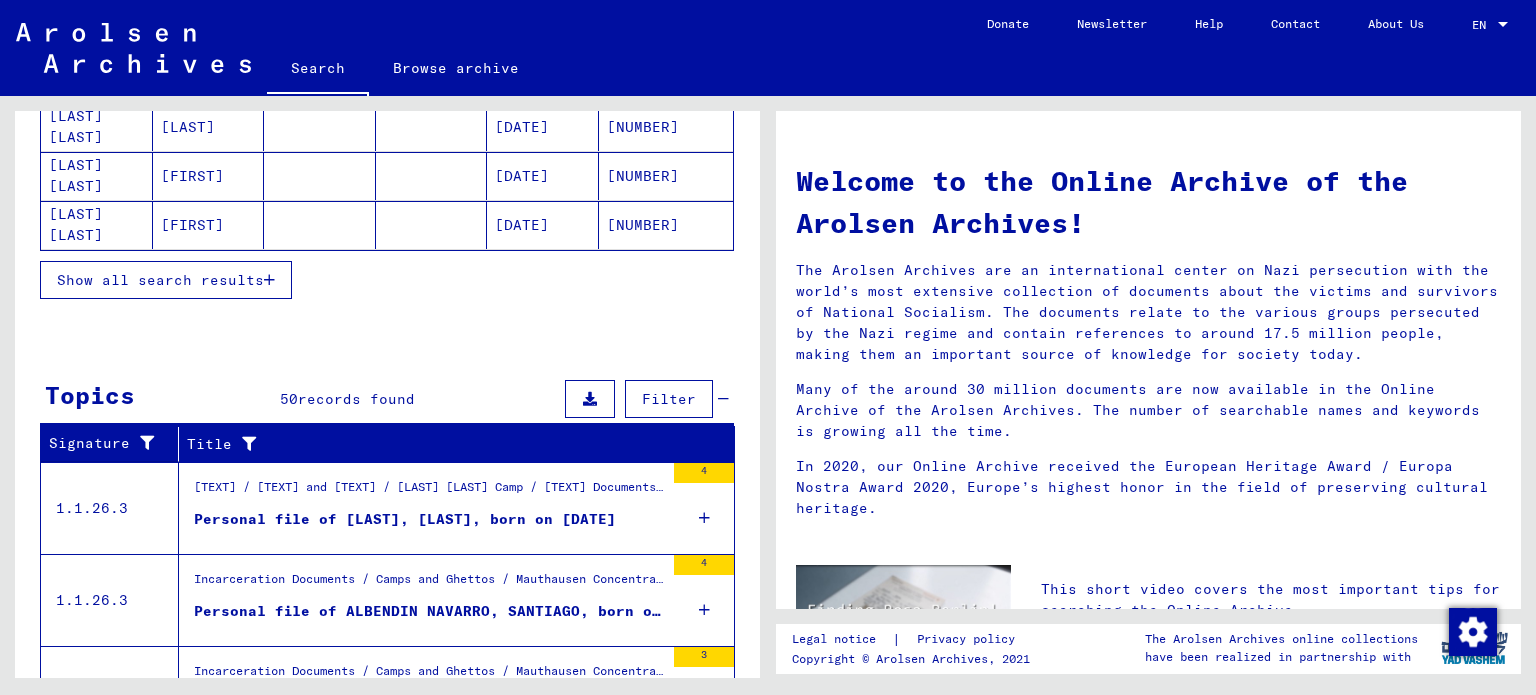 click on "Show all search results" at bounding box center [160, 280] 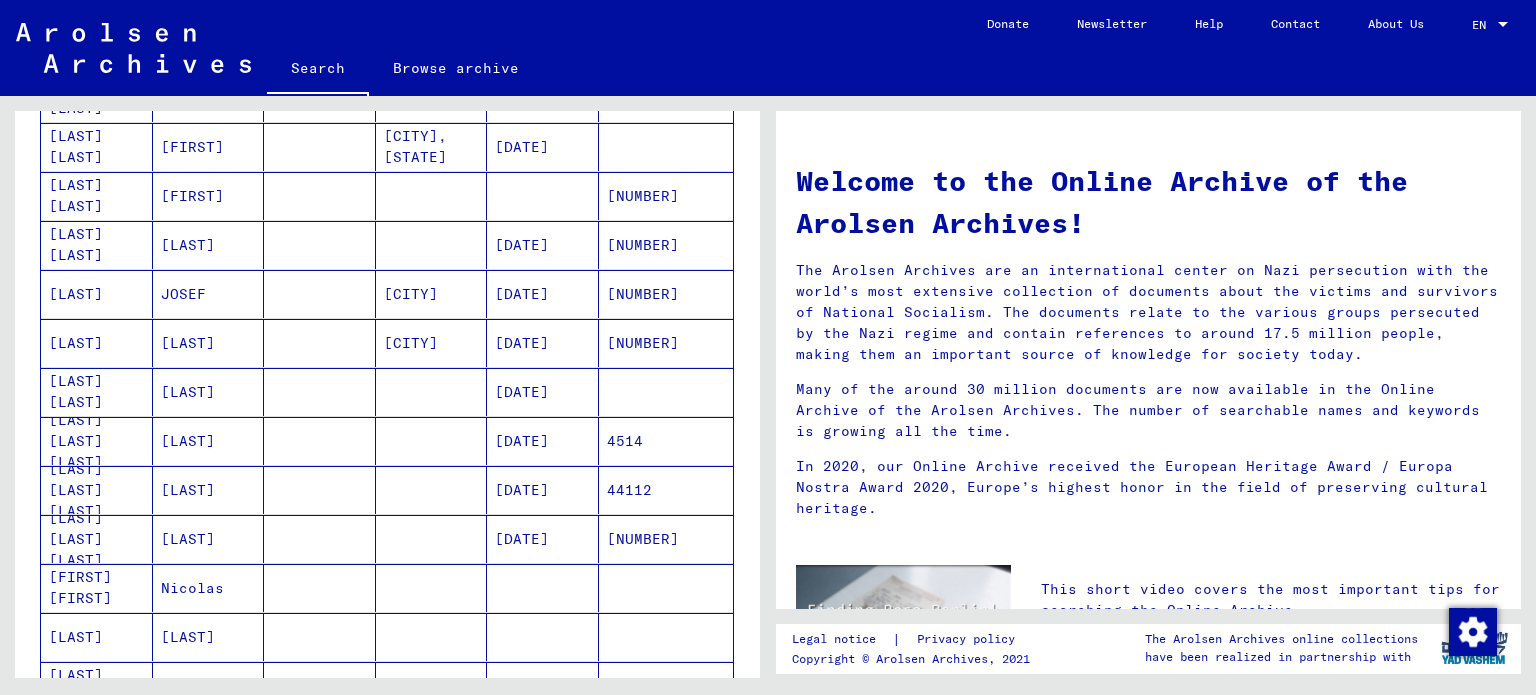 scroll, scrollTop: 700, scrollLeft: 0, axis: vertical 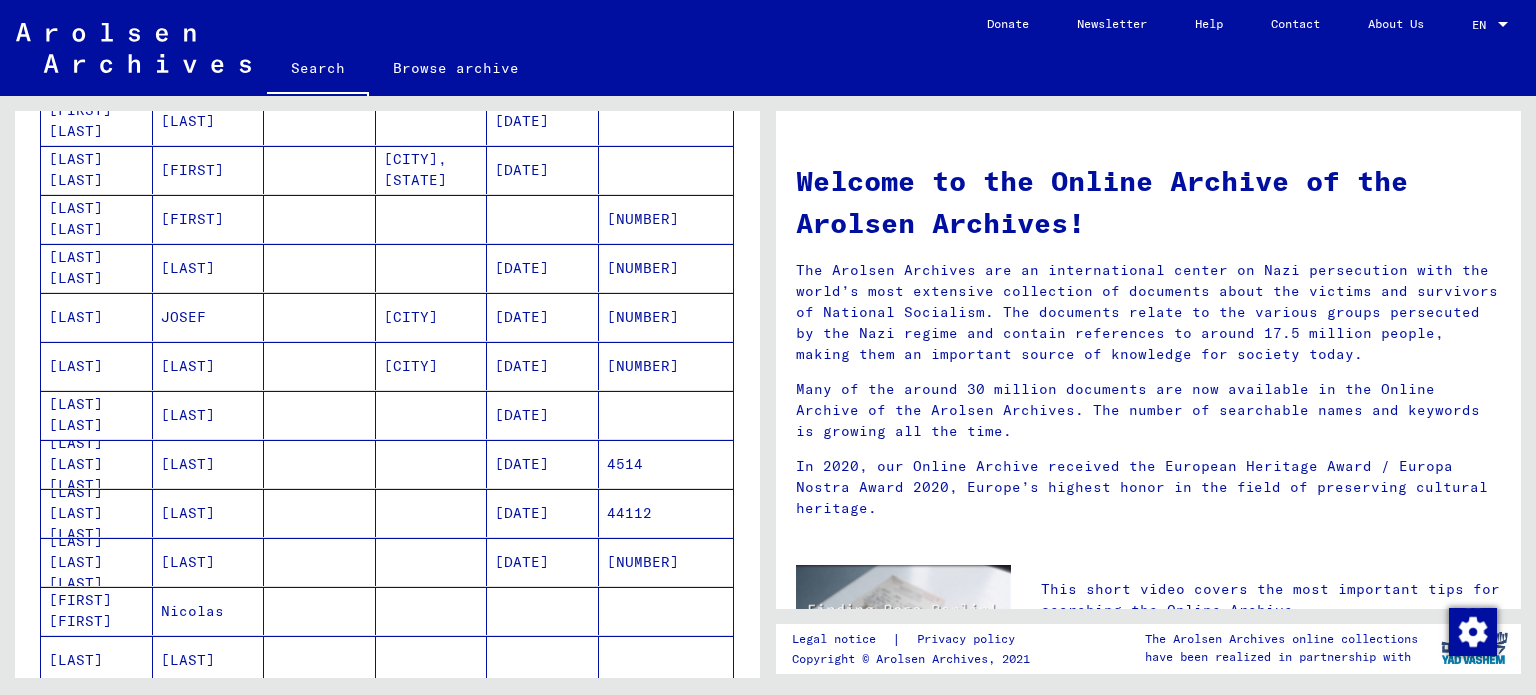 click on "JOSEF" at bounding box center [209, 366] 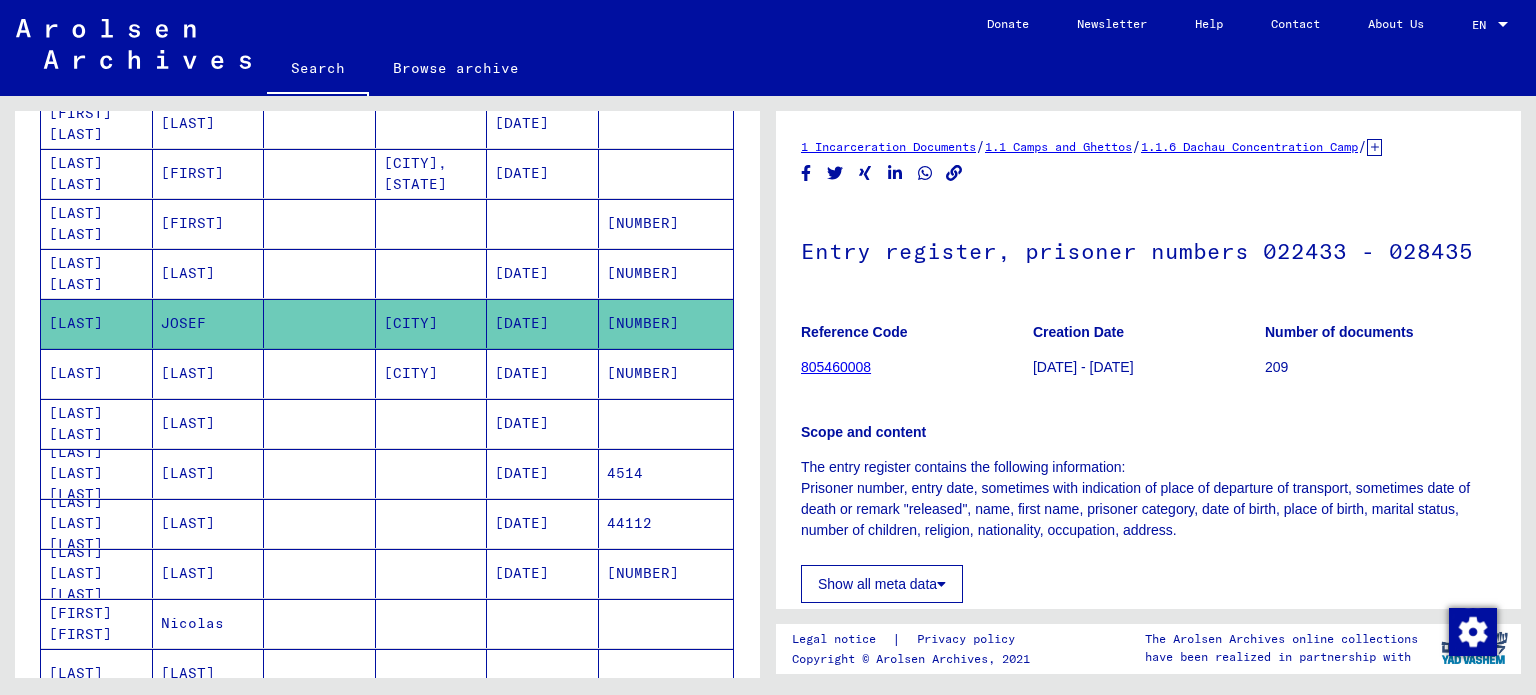 scroll, scrollTop: 0, scrollLeft: 0, axis: both 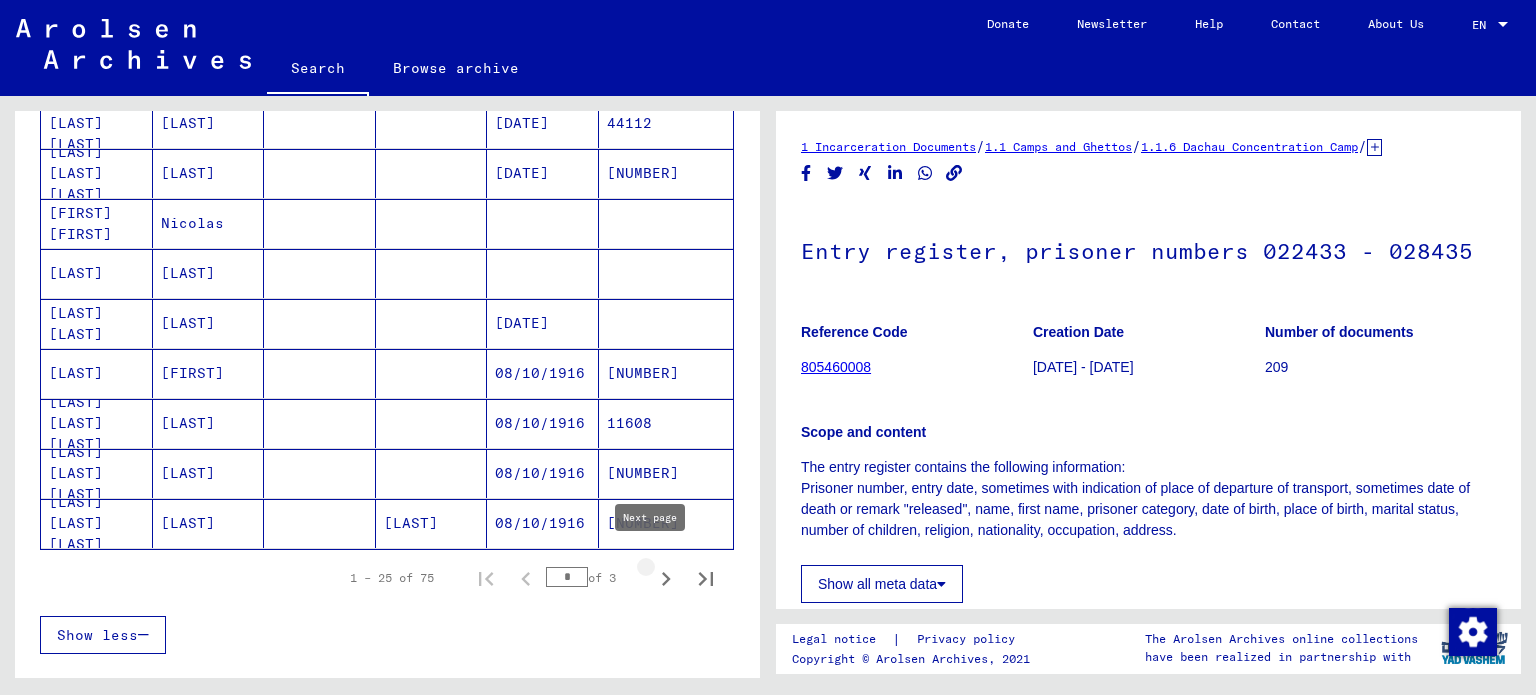 click 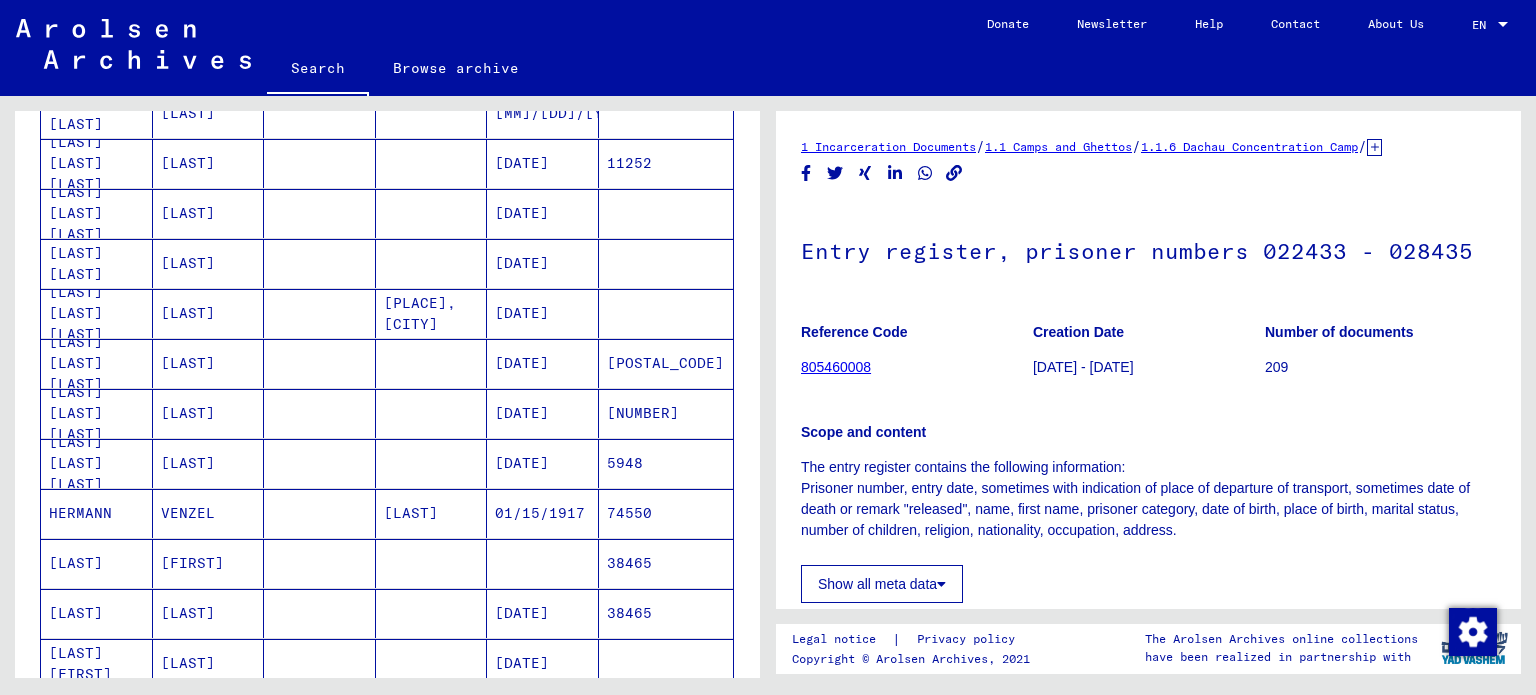 scroll, scrollTop: 406, scrollLeft: 0, axis: vertical 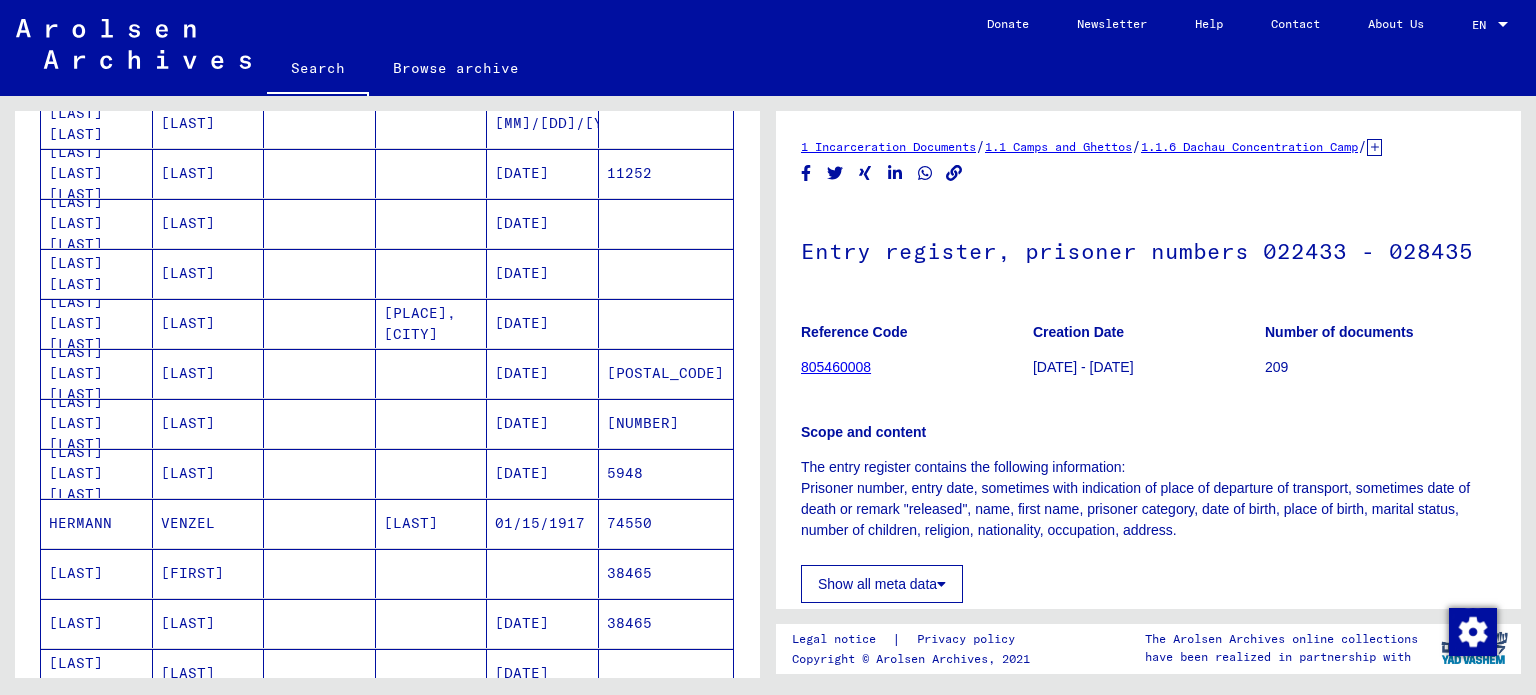 click on "[LAST]" at bounding box center (432, 573) 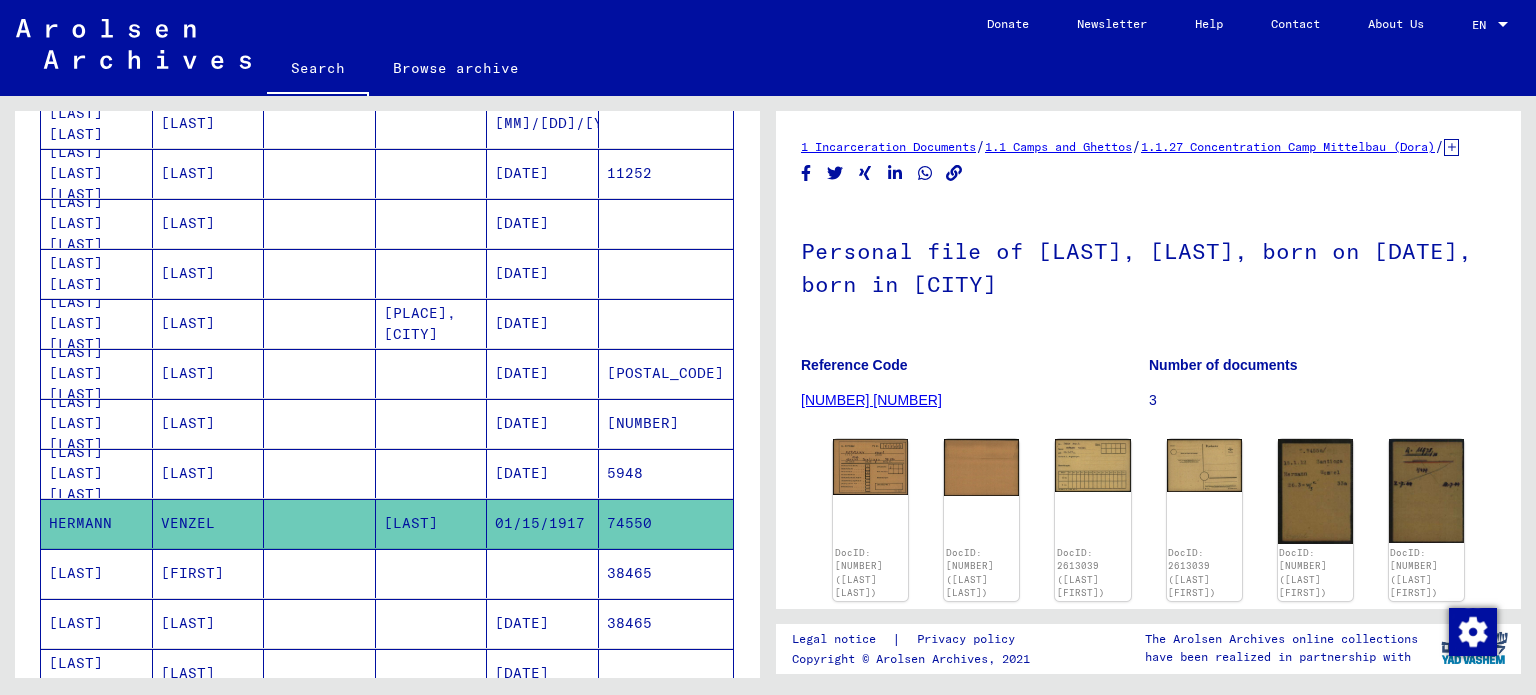 scroll, scrollTop: 0, scrollLeft: 0, axis: both 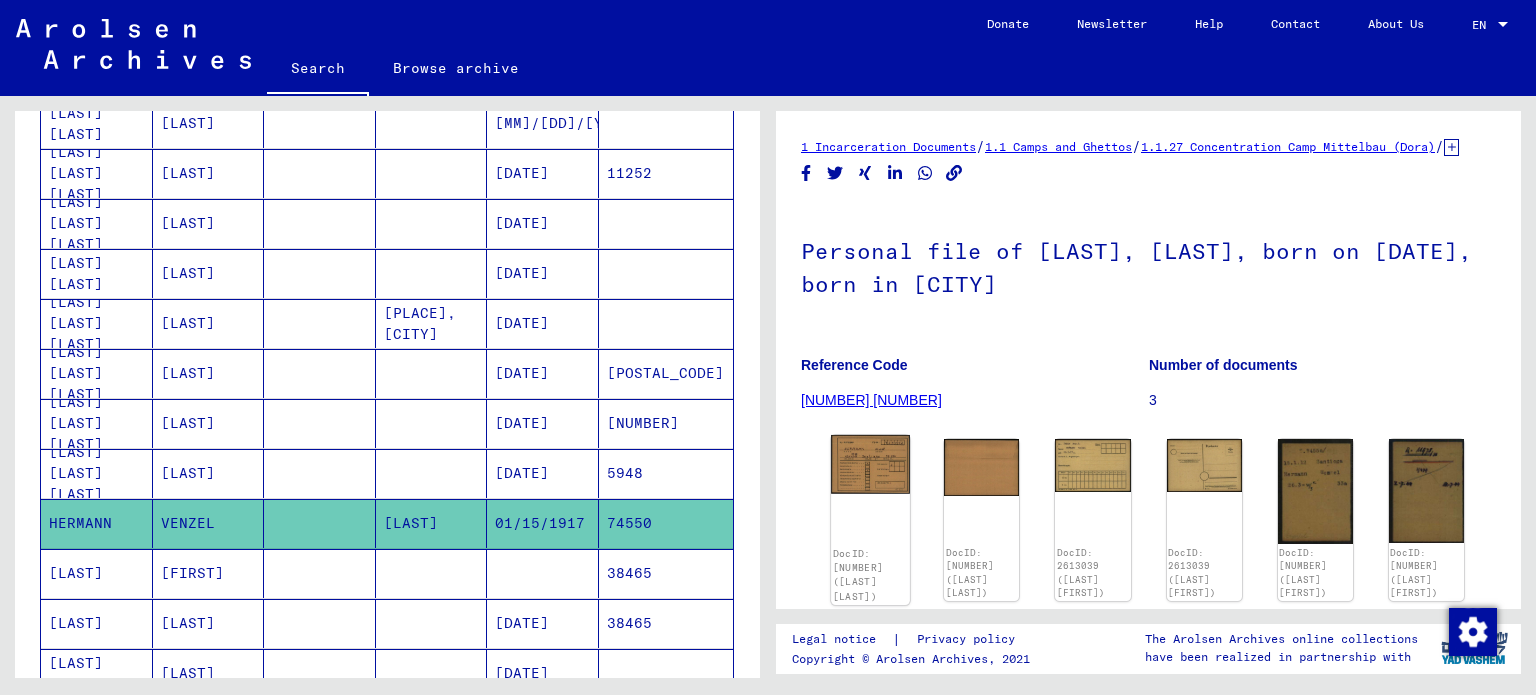 click 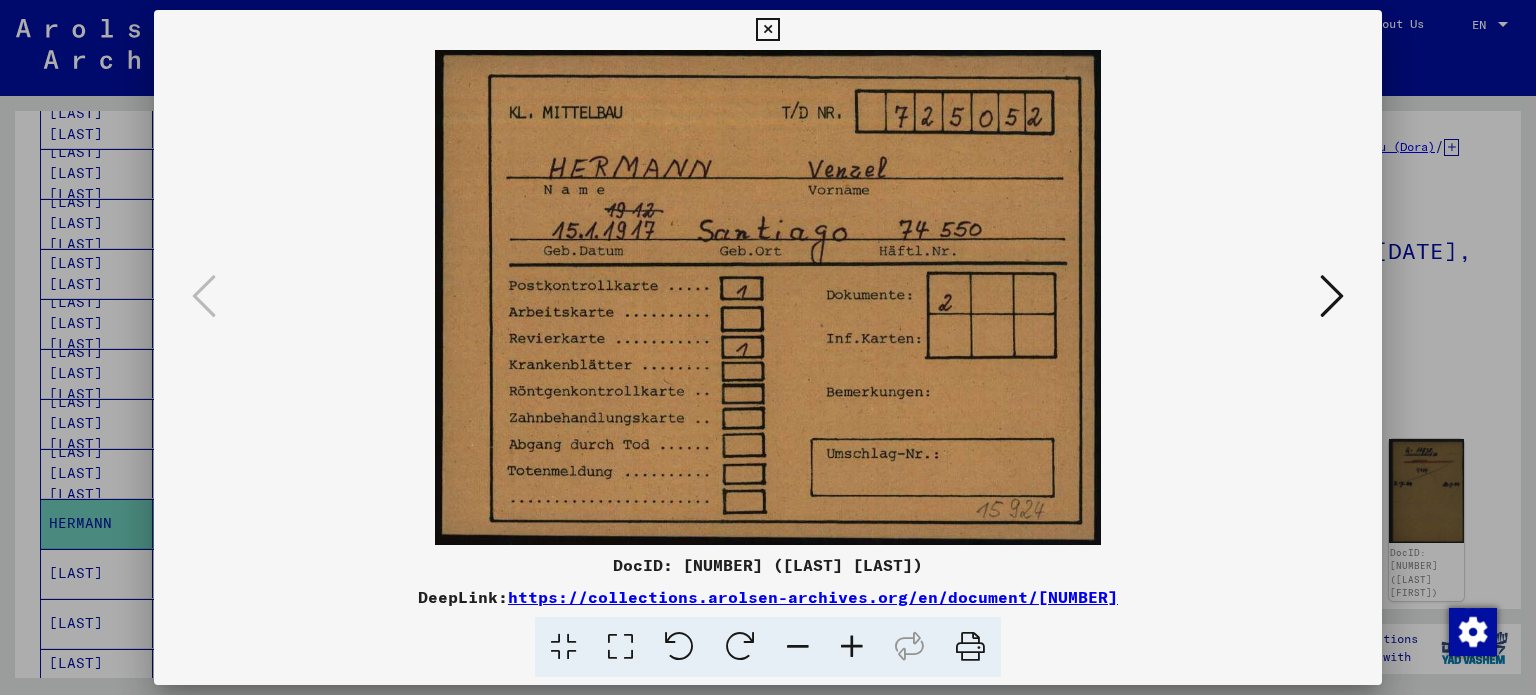 click at bounding box center [1332, 296] 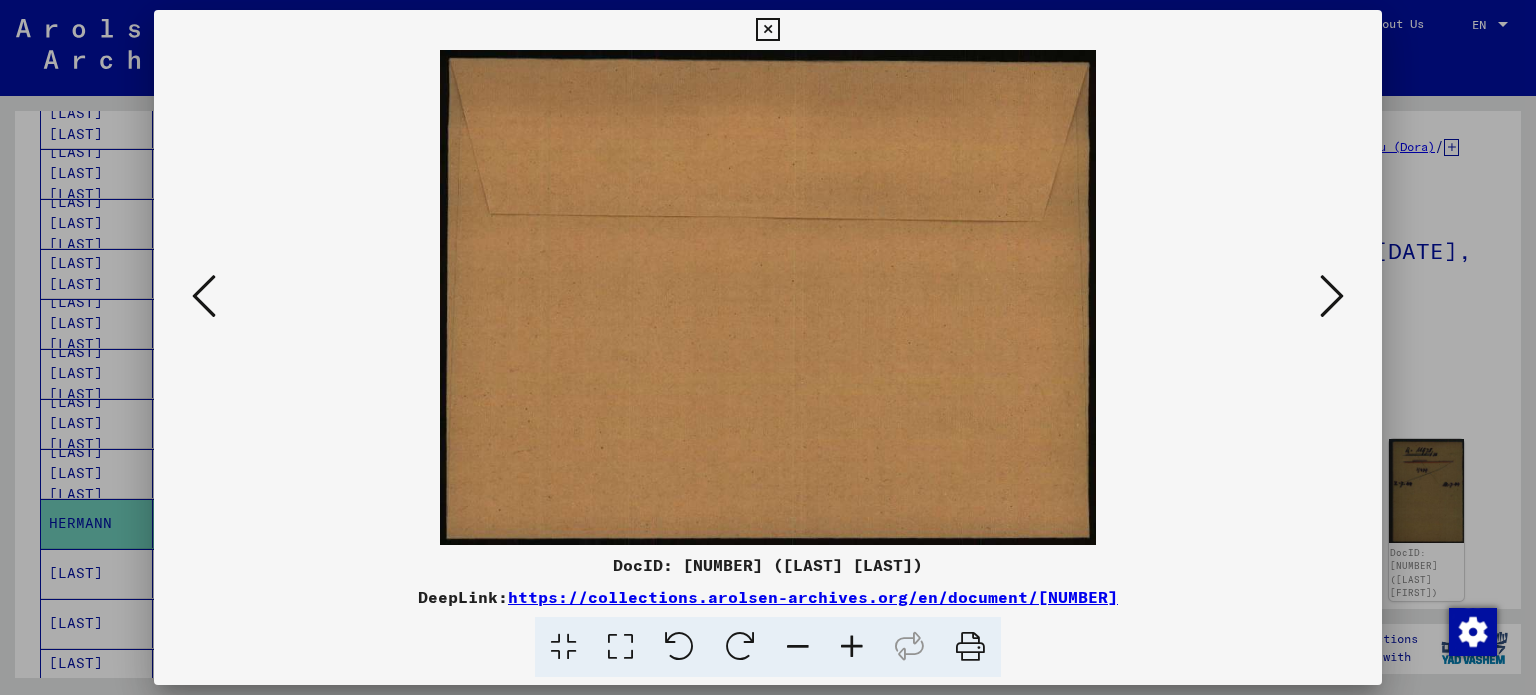 click at bounding box center [1332, 296] 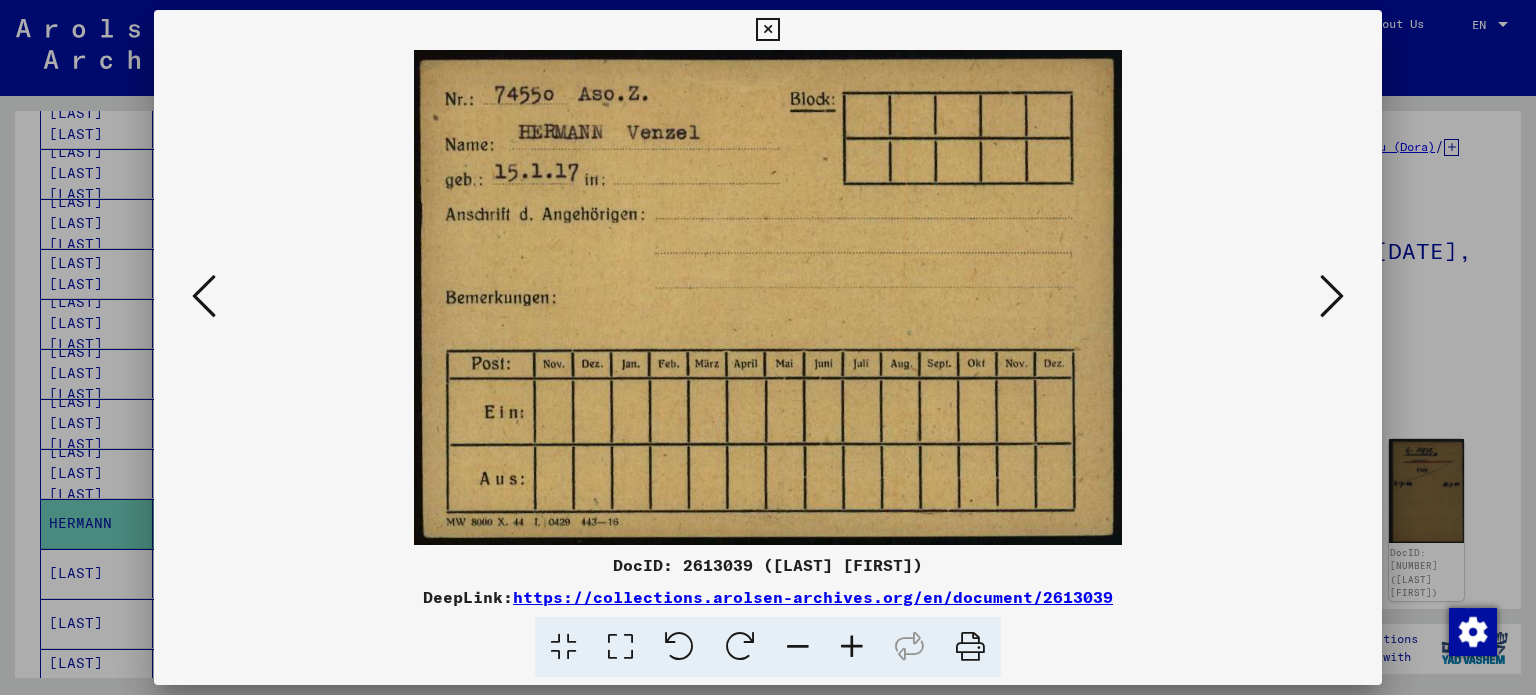 click at bounding box center [1332, 296] 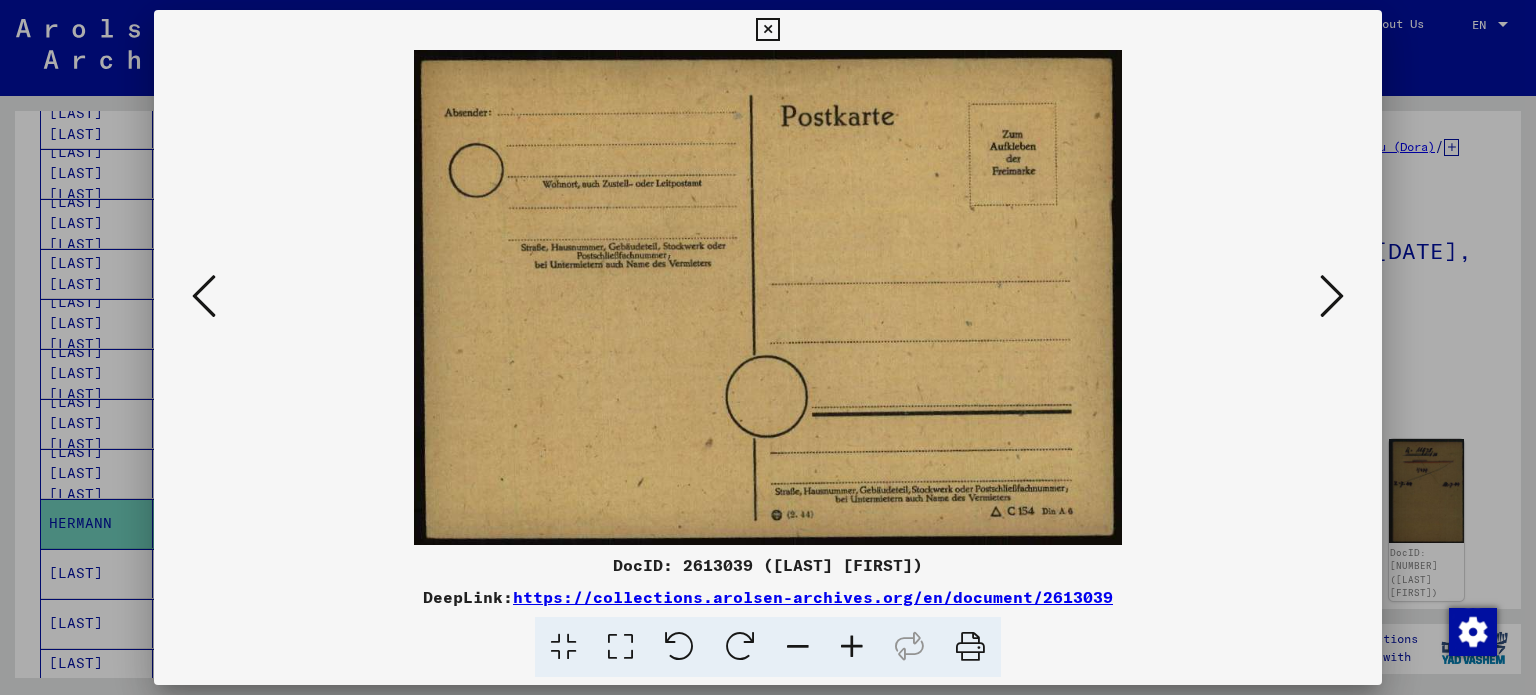click at bounding box center (1332, 296) 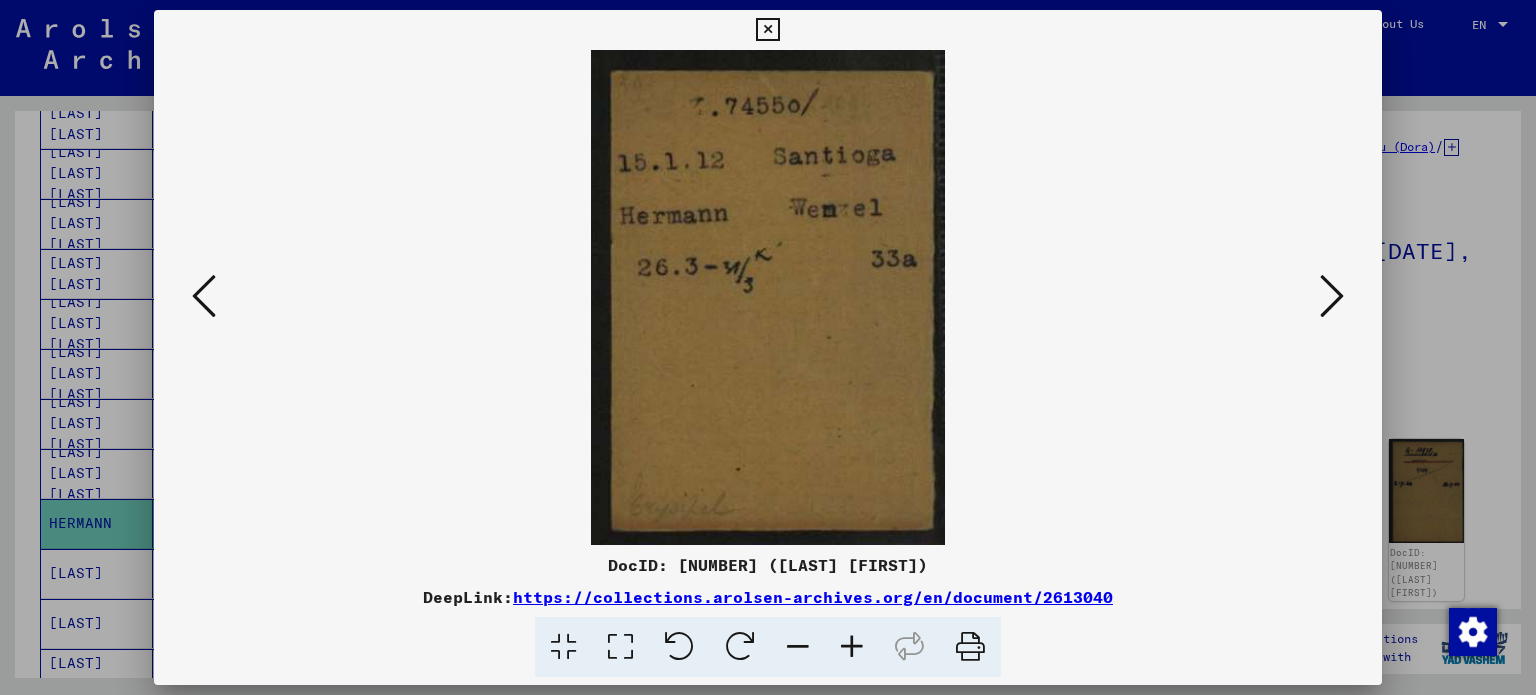 click at bounding box center (1332, 296) 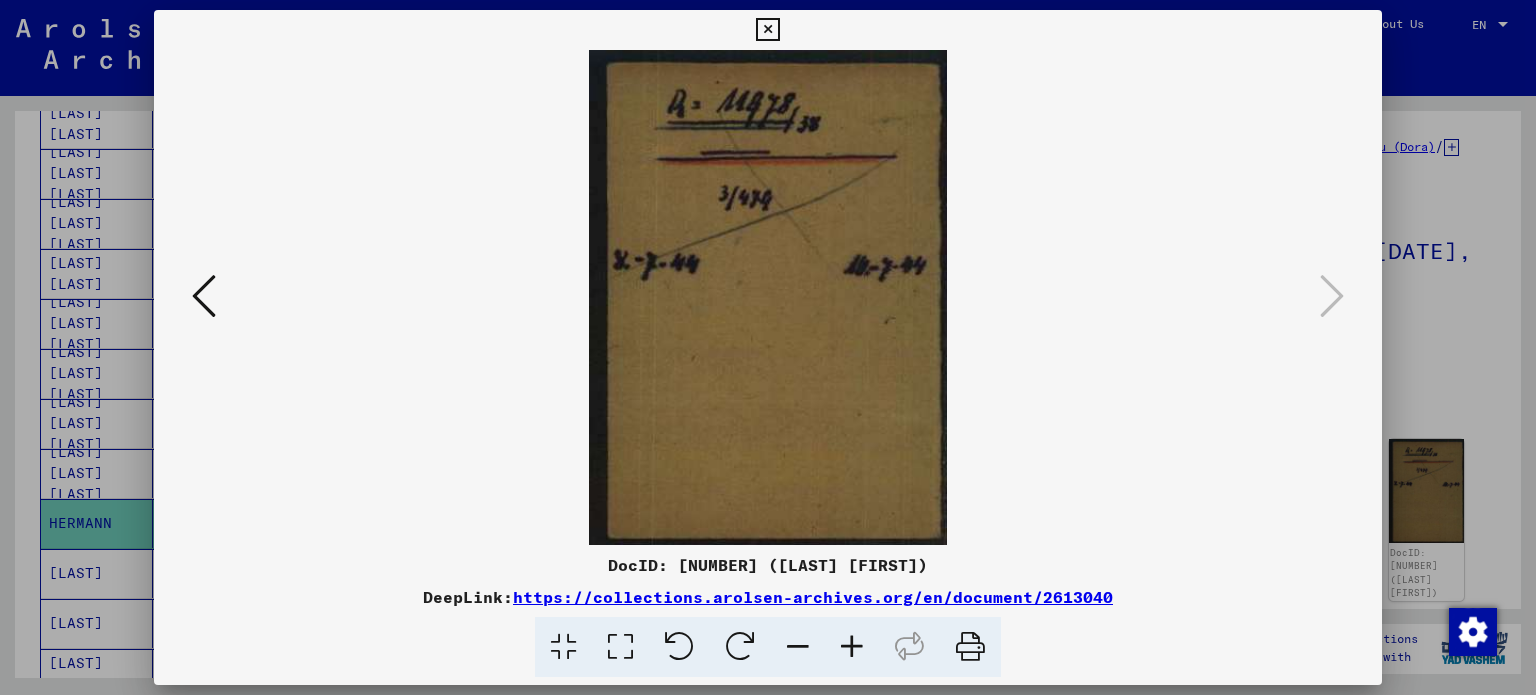 click at bounding box center [768, 347] 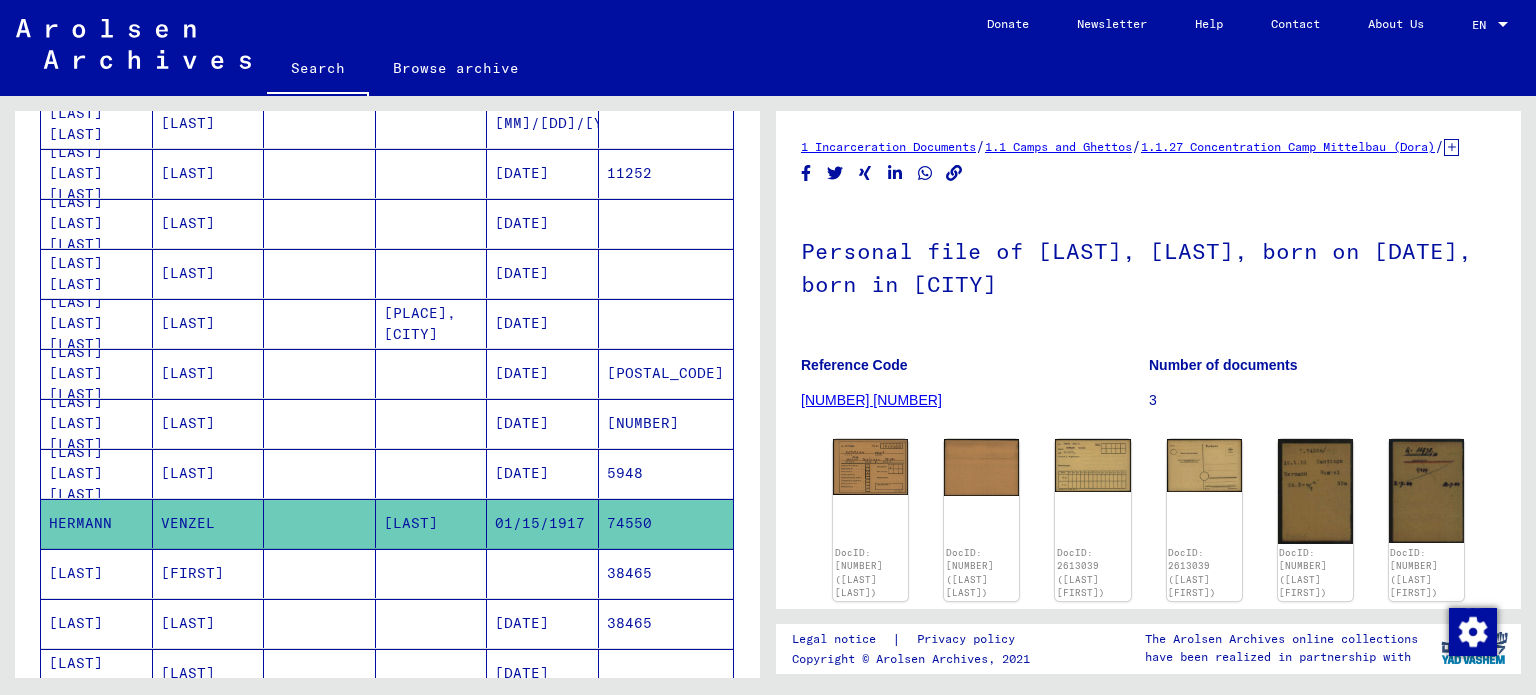 click at bounding box center [320, 373] 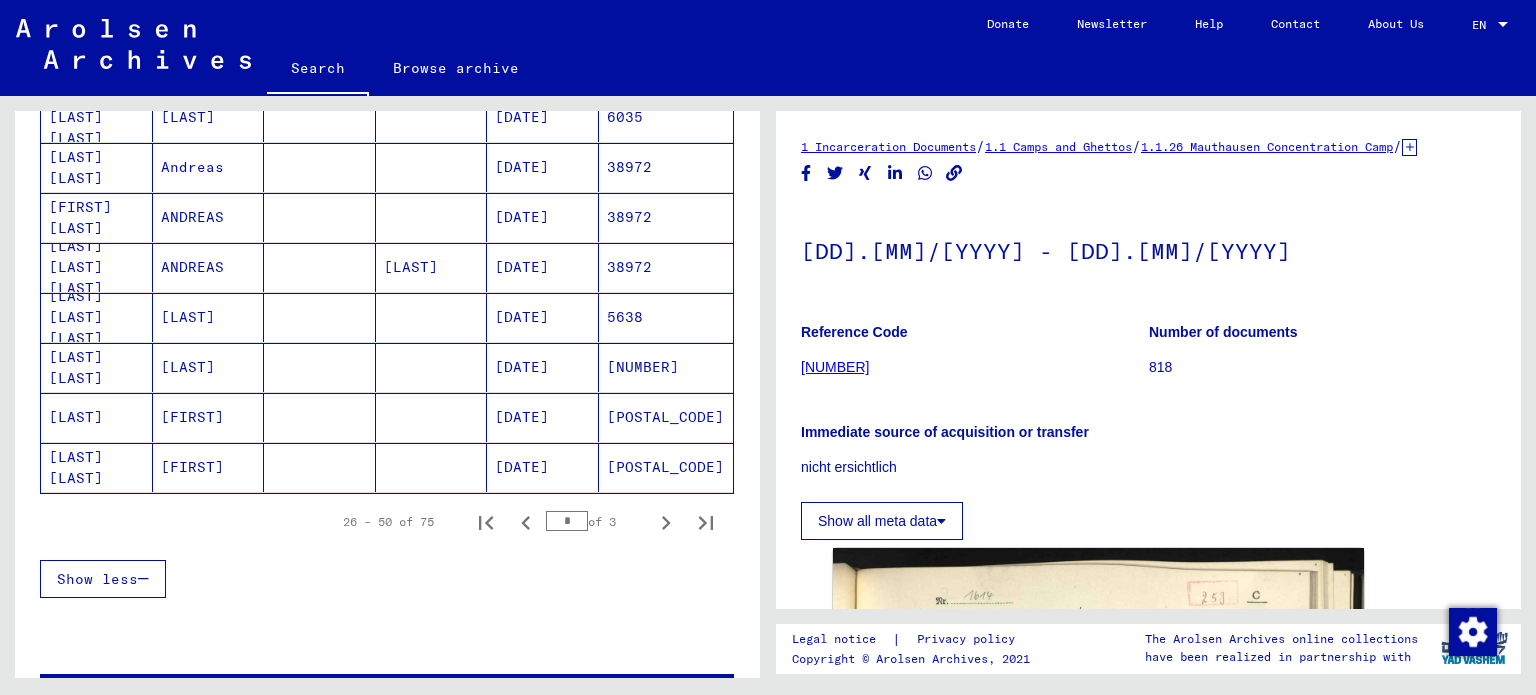 scroll, scrollTop: 0, scrollLeft: 0, axis: both 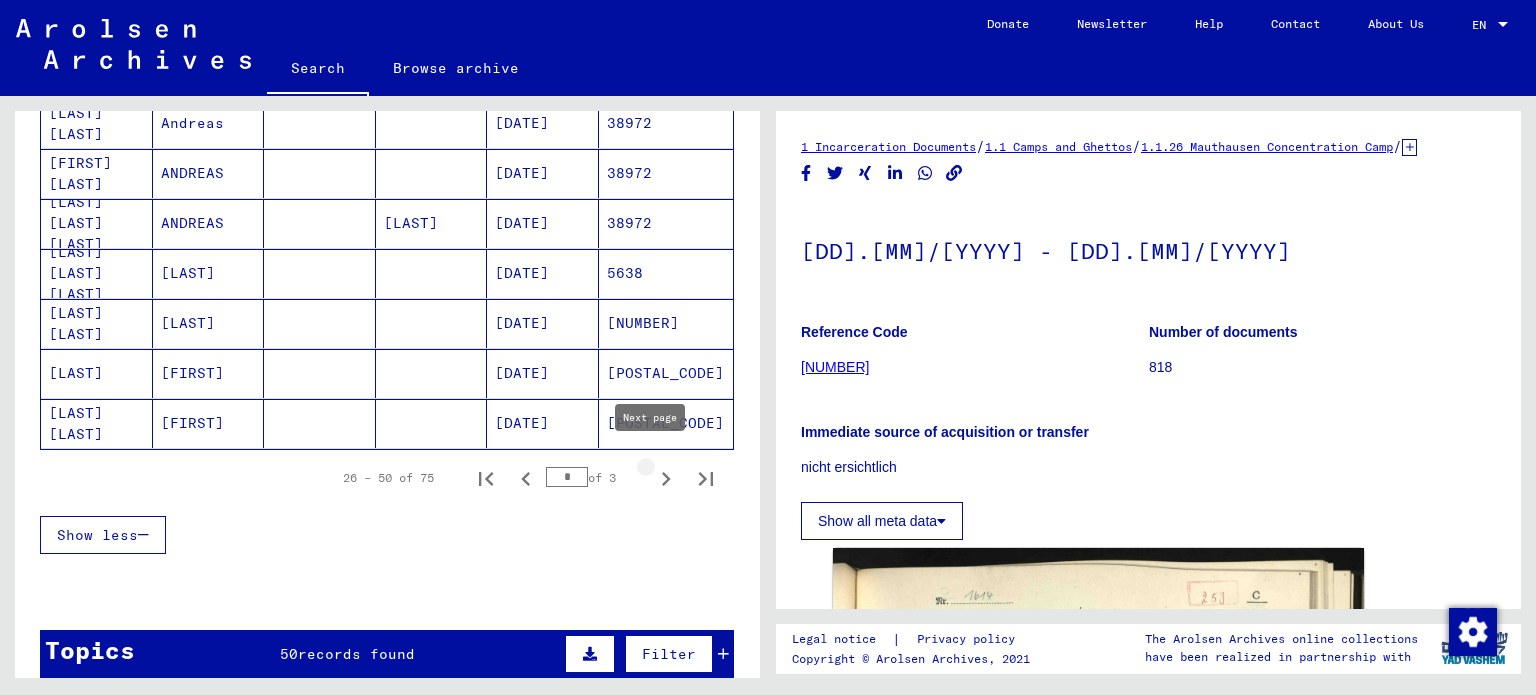 click 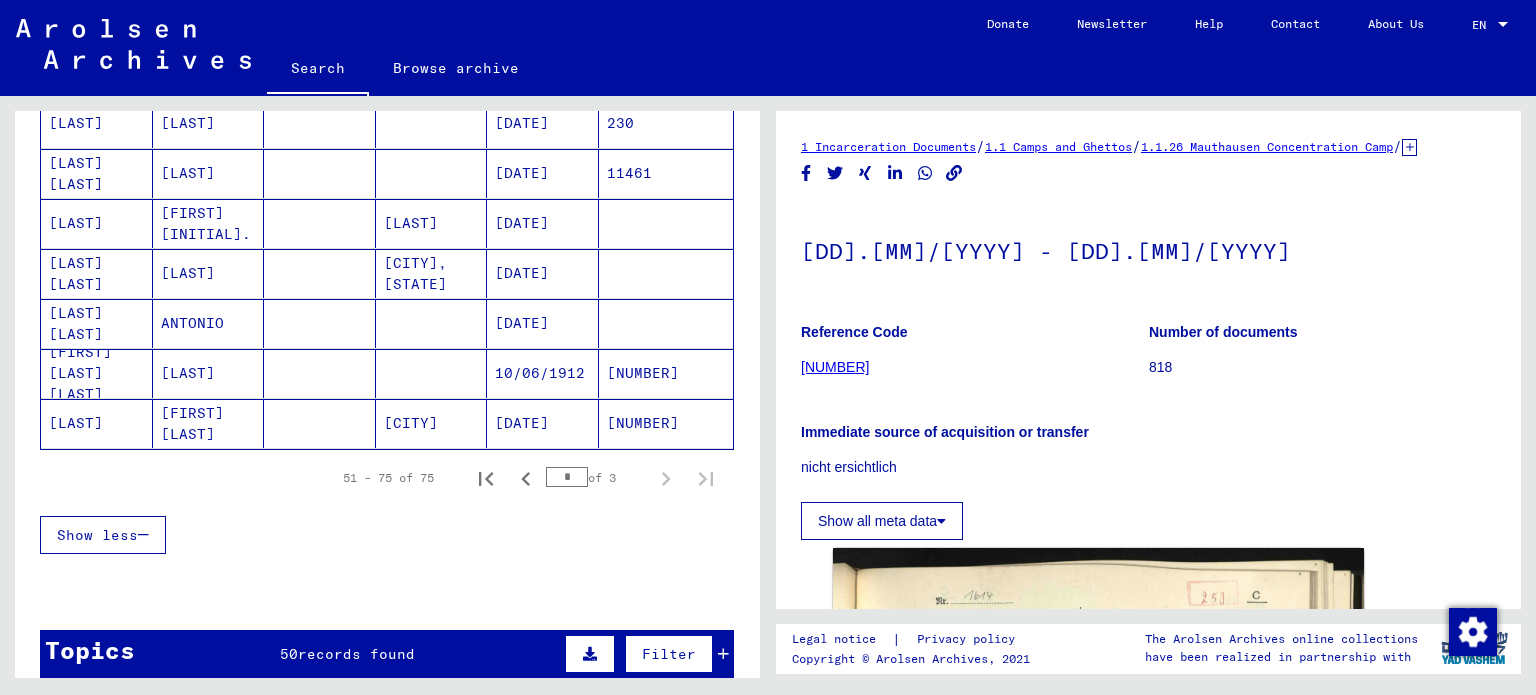 click at bounding box center (320, 273) 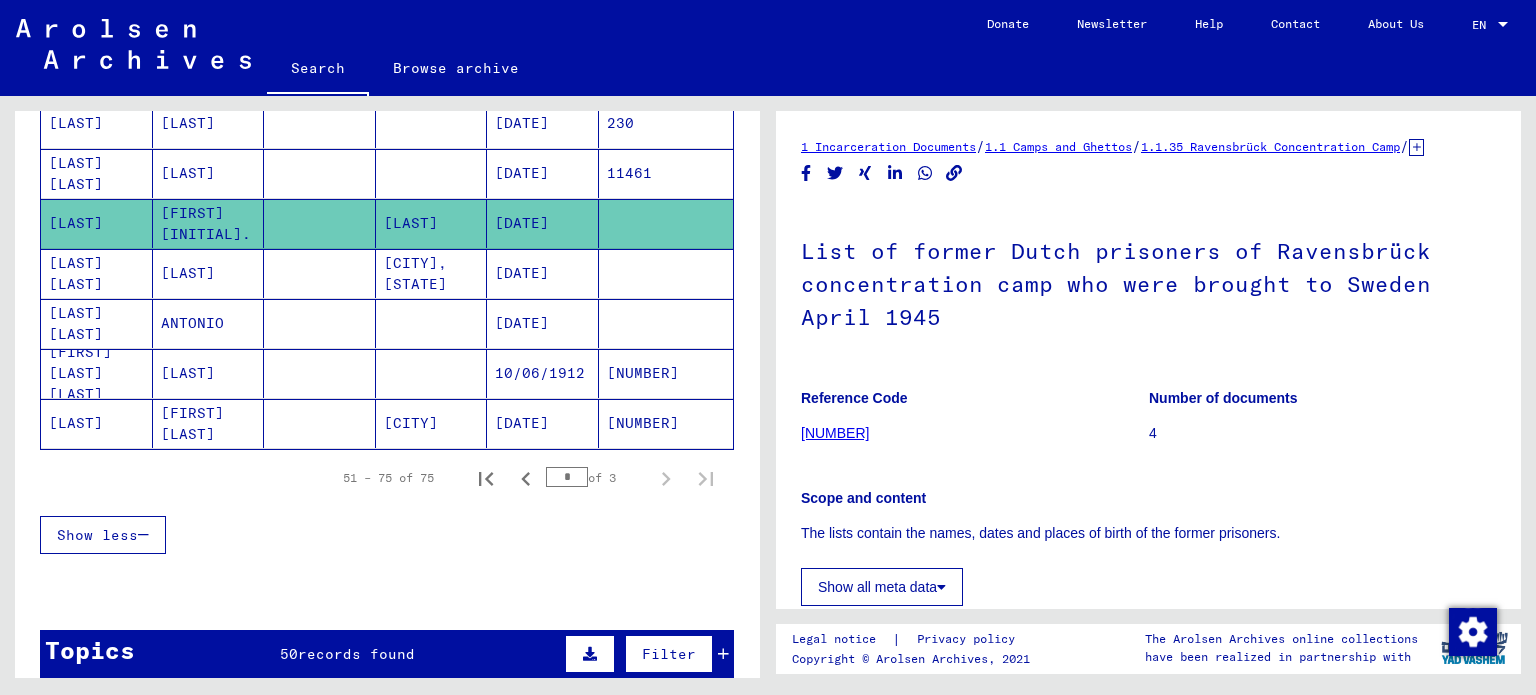scroll, scrollTop: 0, scrollLeft: 0, axis: both 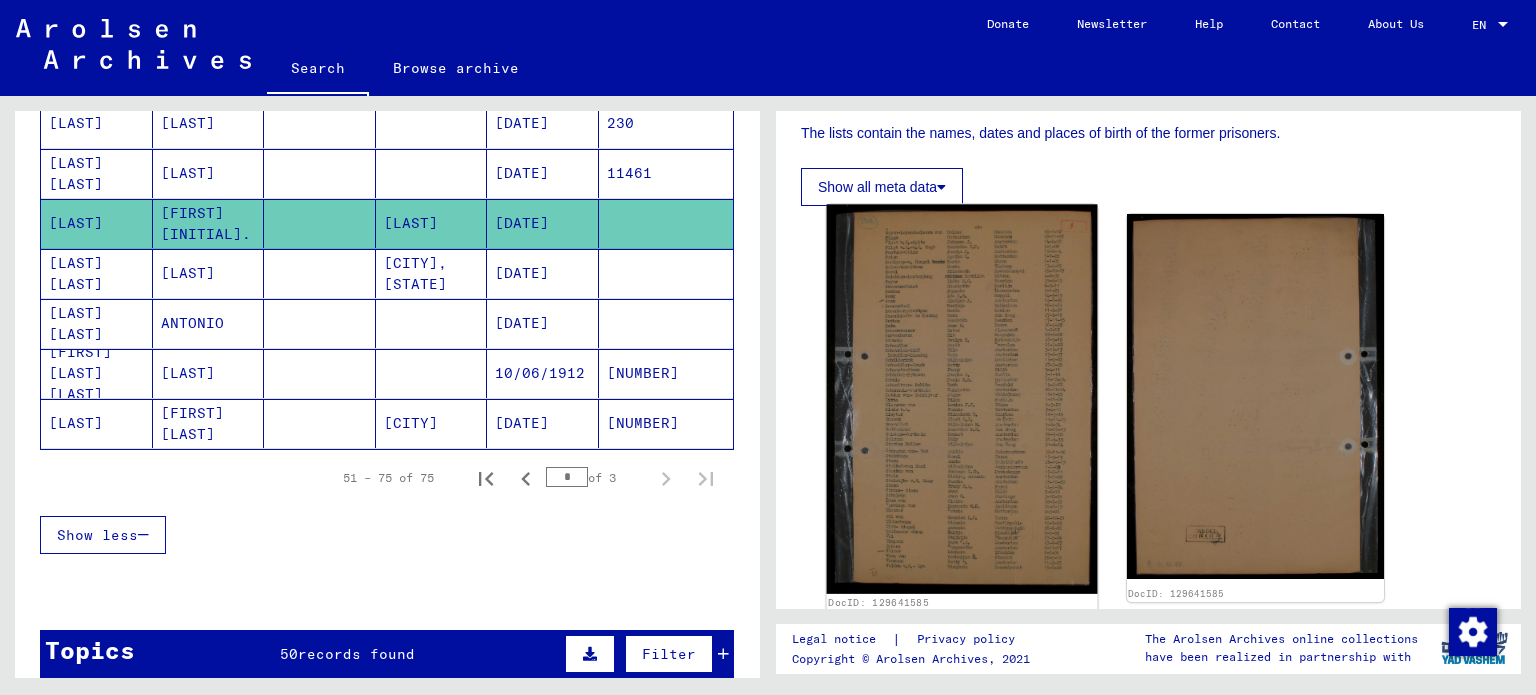 click 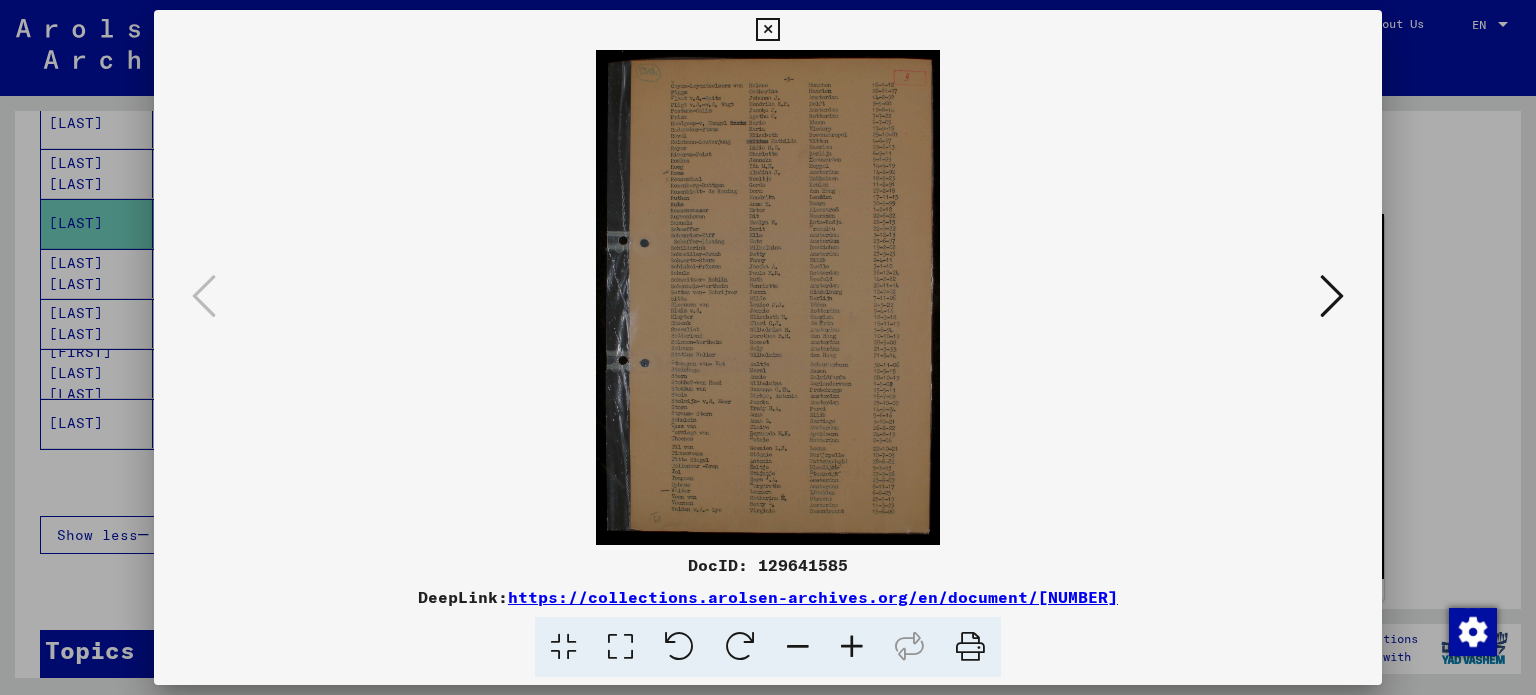 click at bounding box center [852, 647] 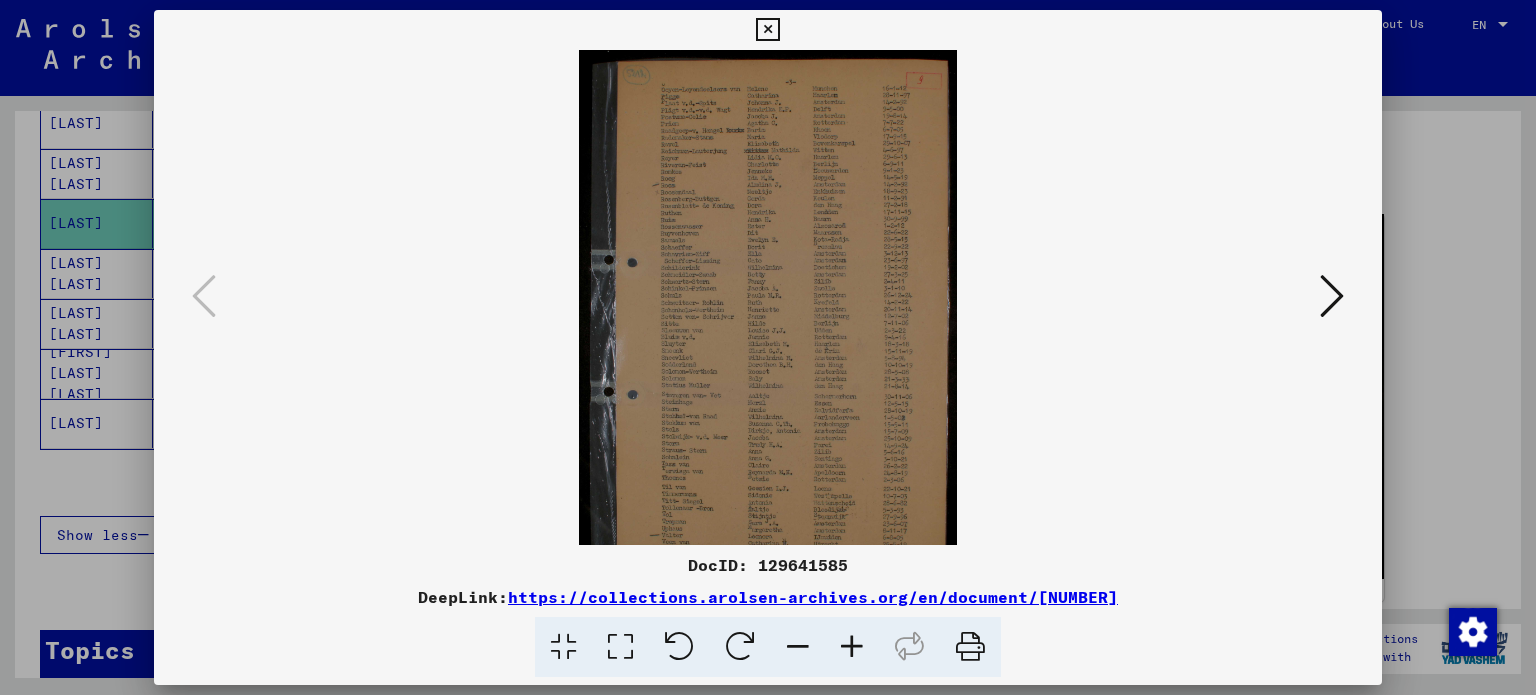 drag, startPoint x: 1502, startPoint y: 480, endPoint x: 1371, endPoint y: 441, distance: 136.68211 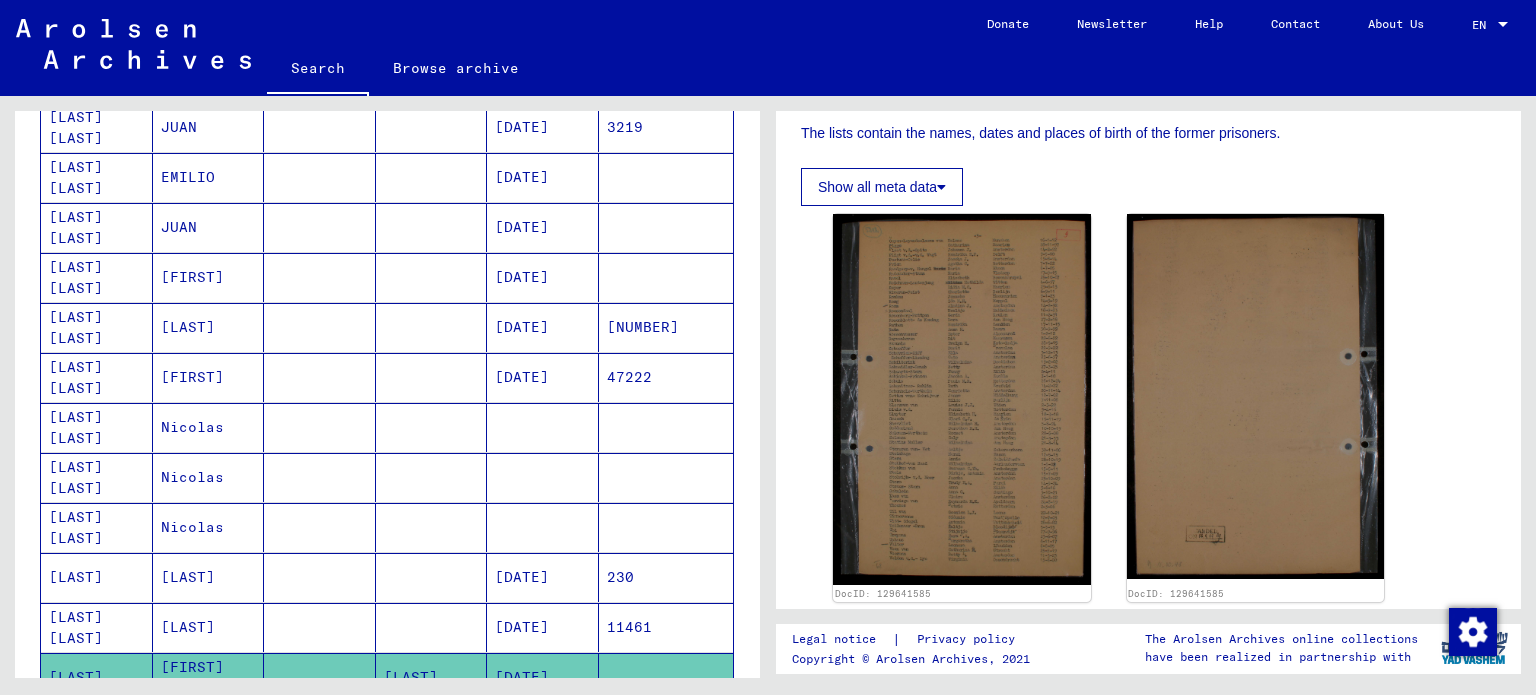 scroll, scrollTop: 1106, scrollLeft: 0, axis: vertical 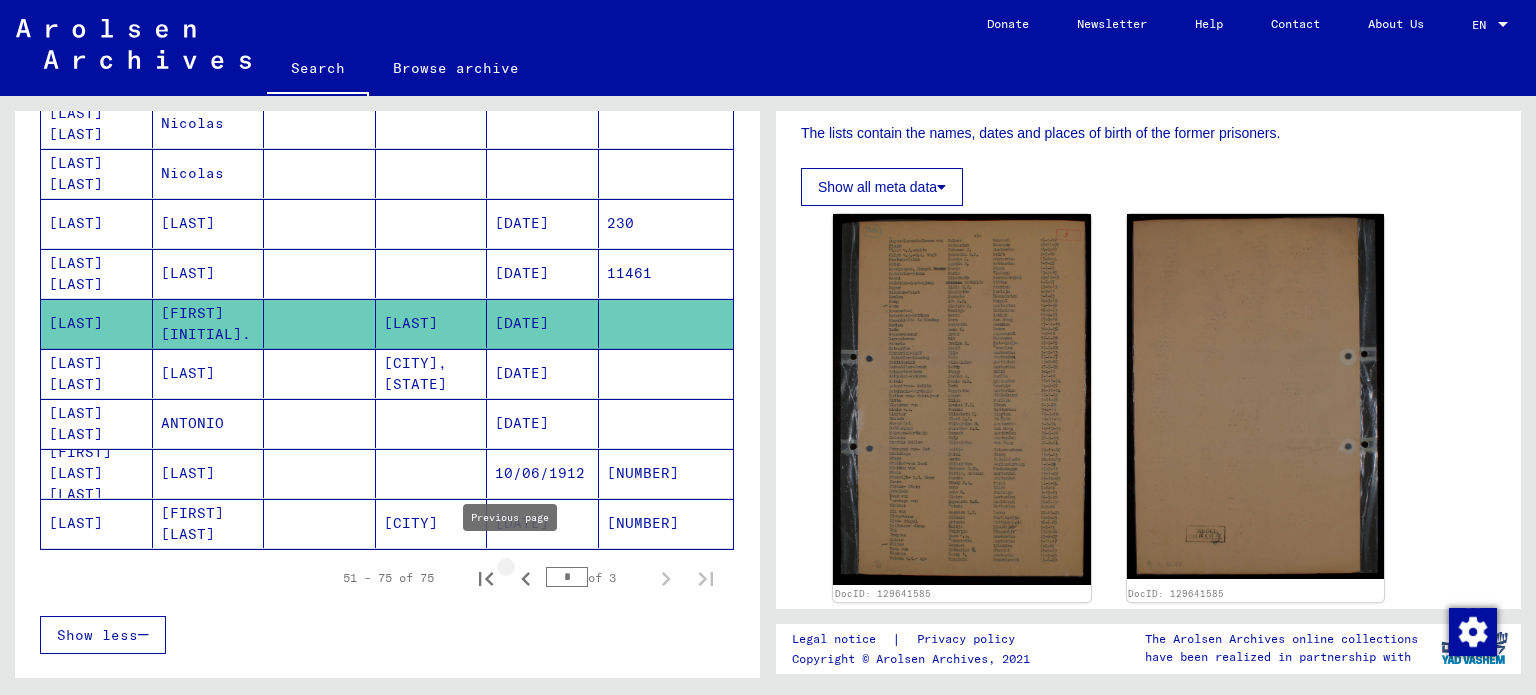 click 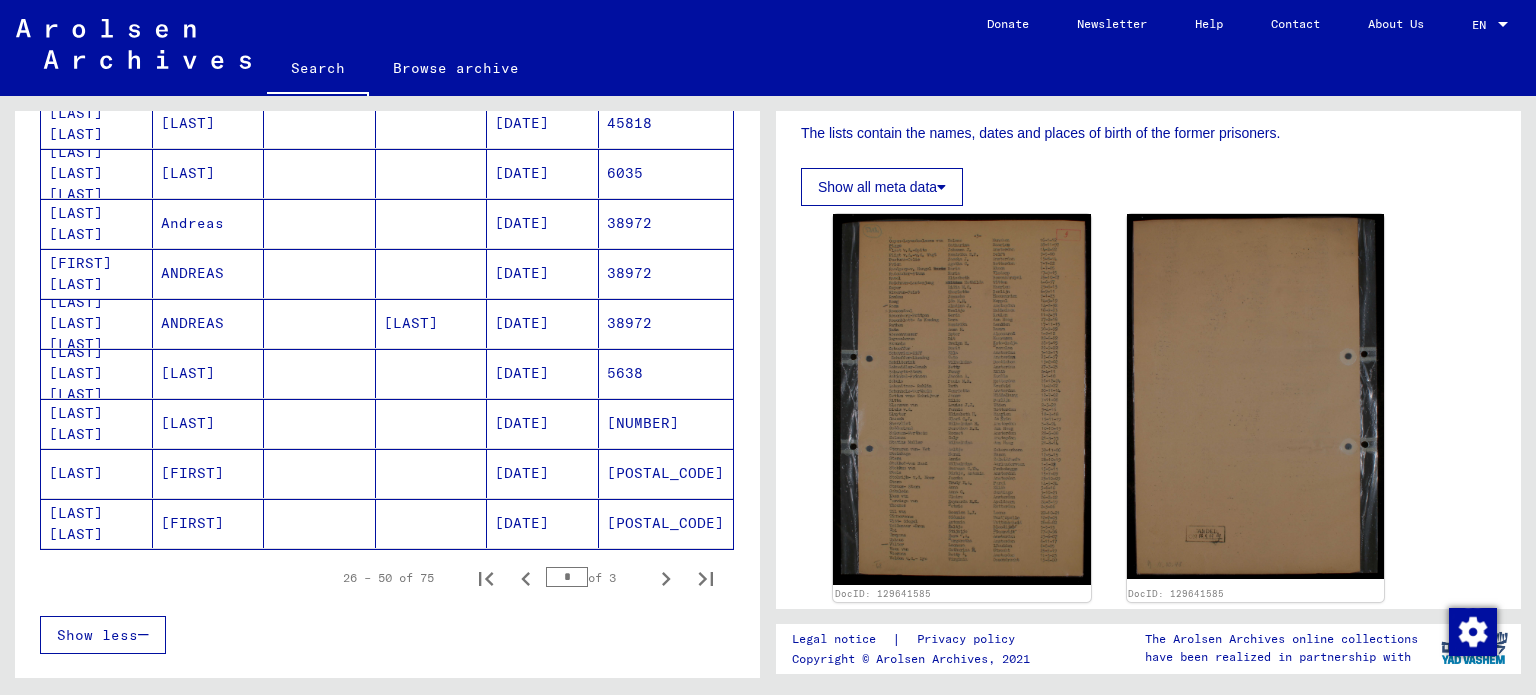 click 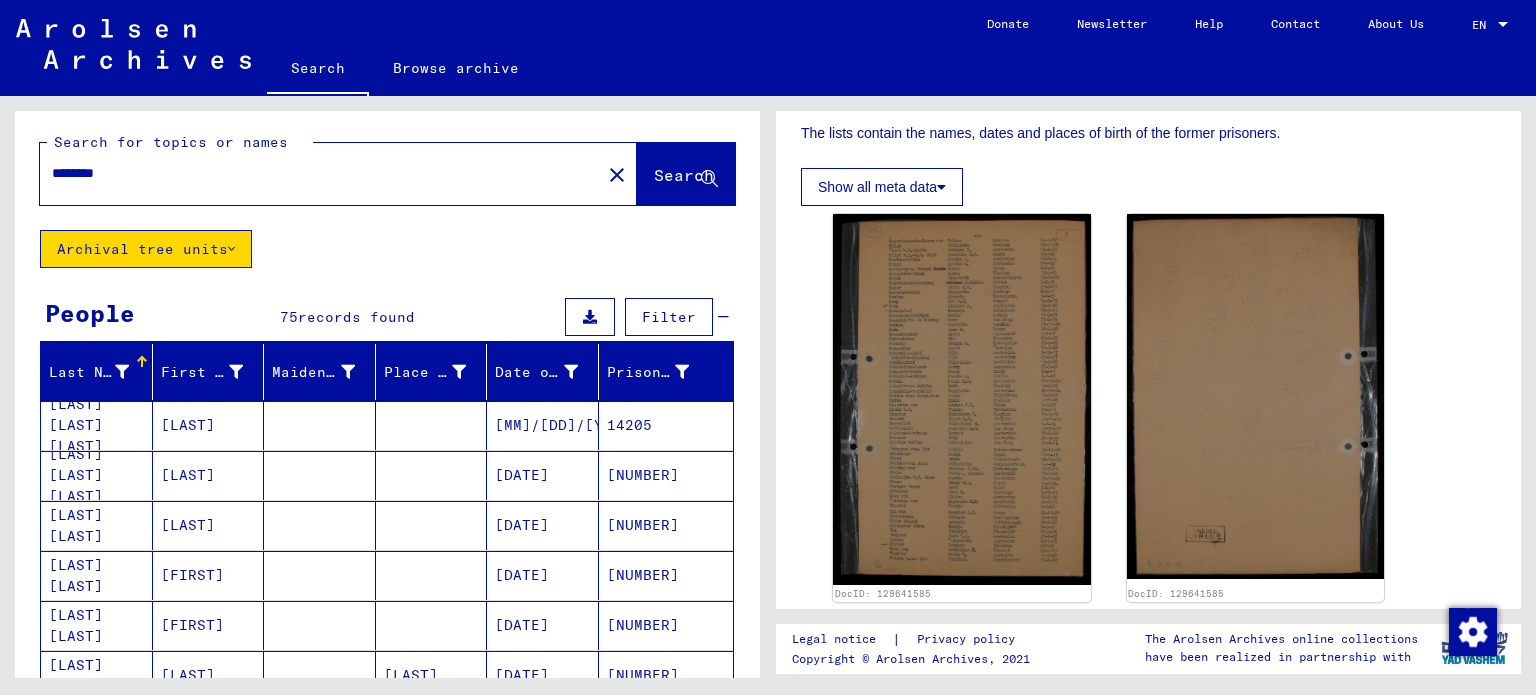 scroll, scrollTop: 0, scrollLeft: 0, axis: both 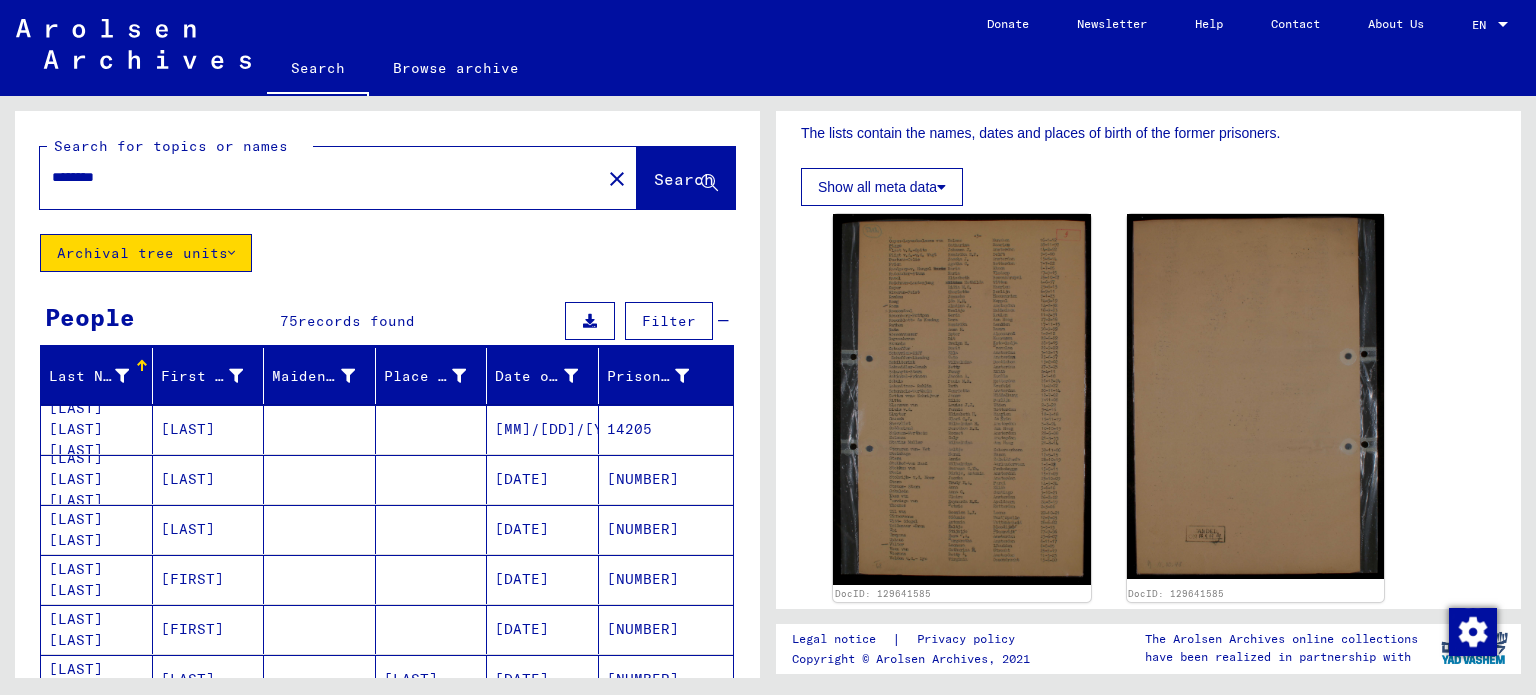 drag, startPoint x: 181, startPoint y: 181, endPoint x: 0, endPoint y: 180, distance: 181.00276 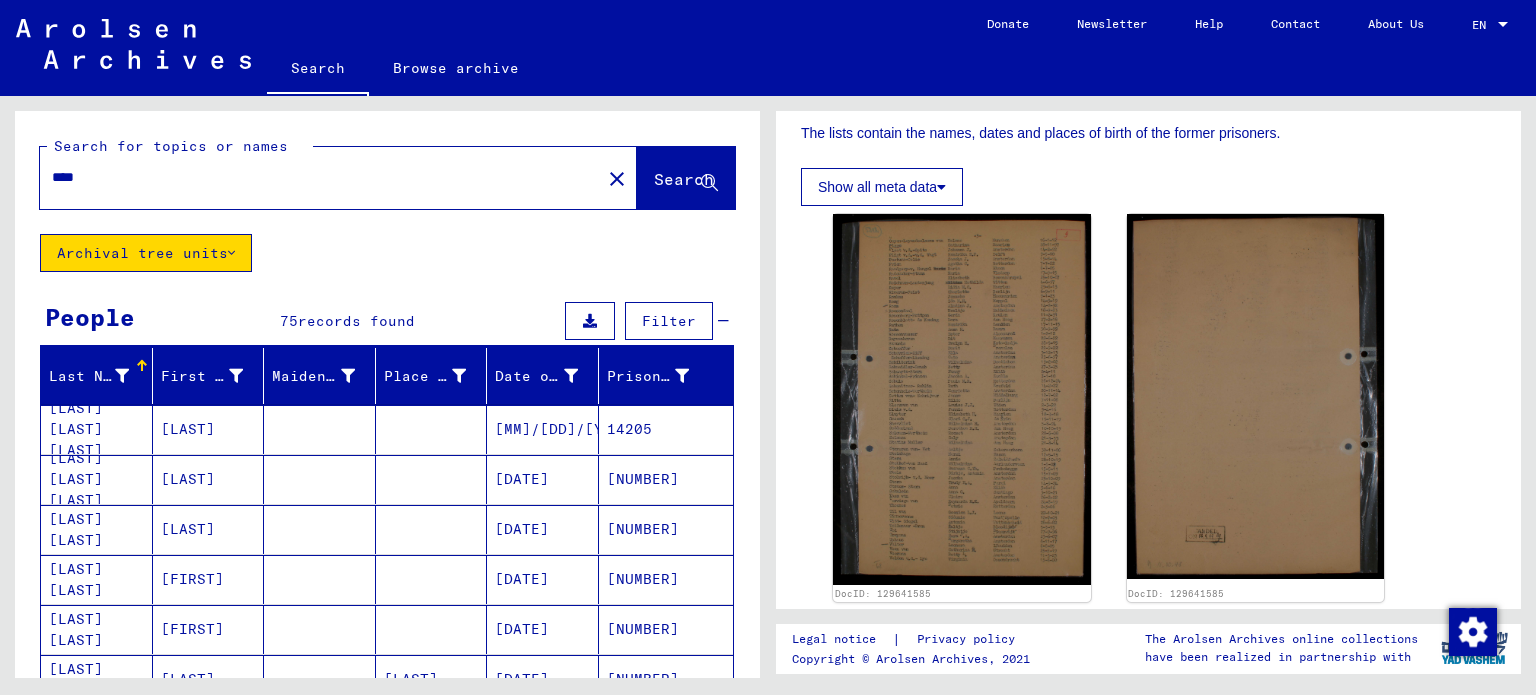 type on "****" 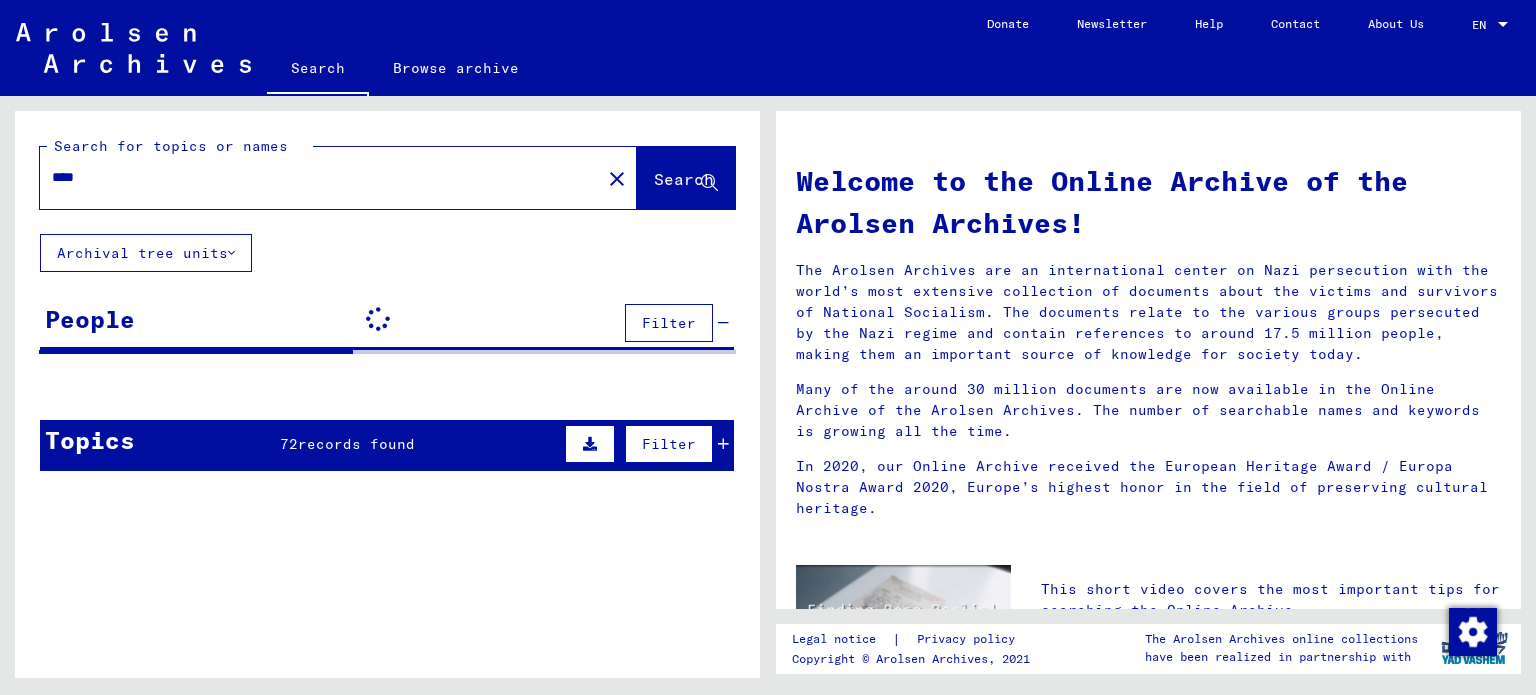 click on "Archival tree units" 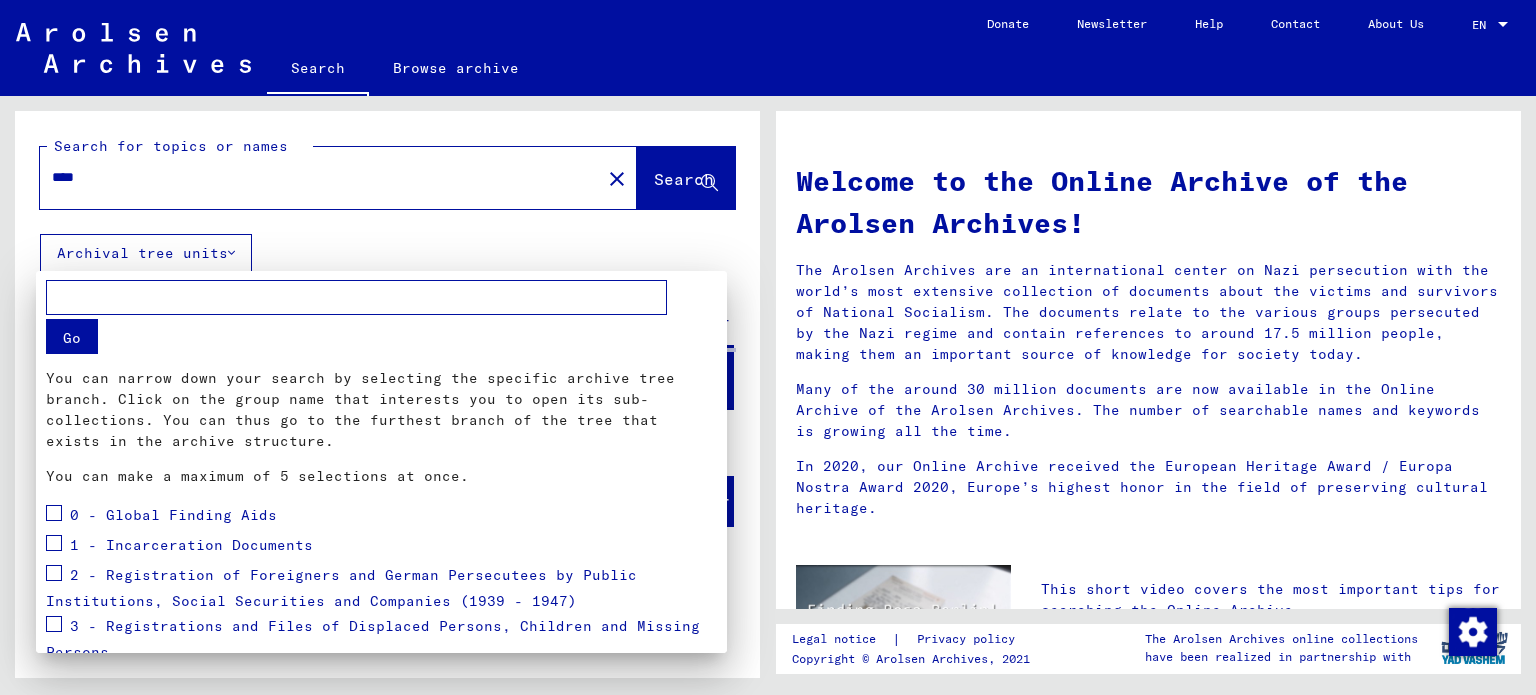 drag, startPoint x: 59, startPoint y: 541, endPoint x: 381, endPoint y: 531, distance: 322.15524 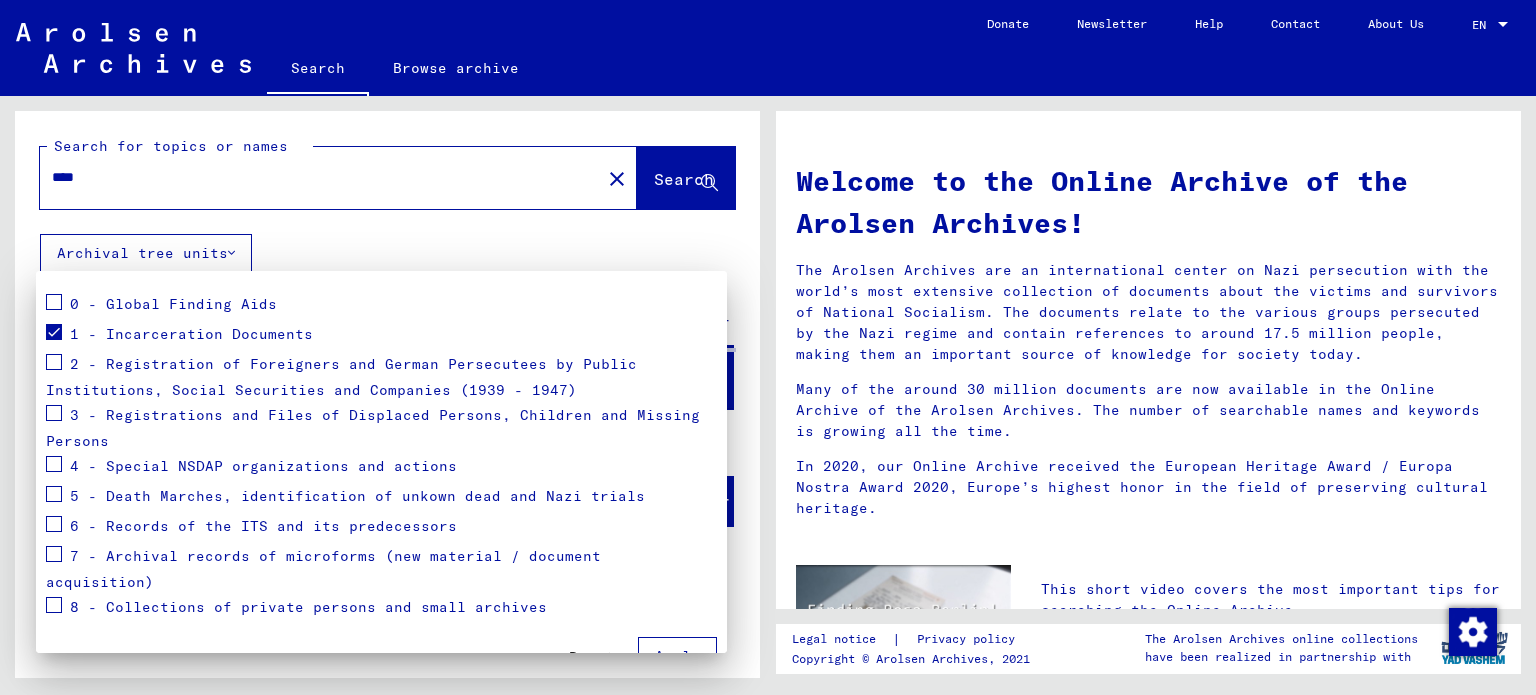 scroll, scrollTop: 220, scrollLeft: 0, axis: vertical 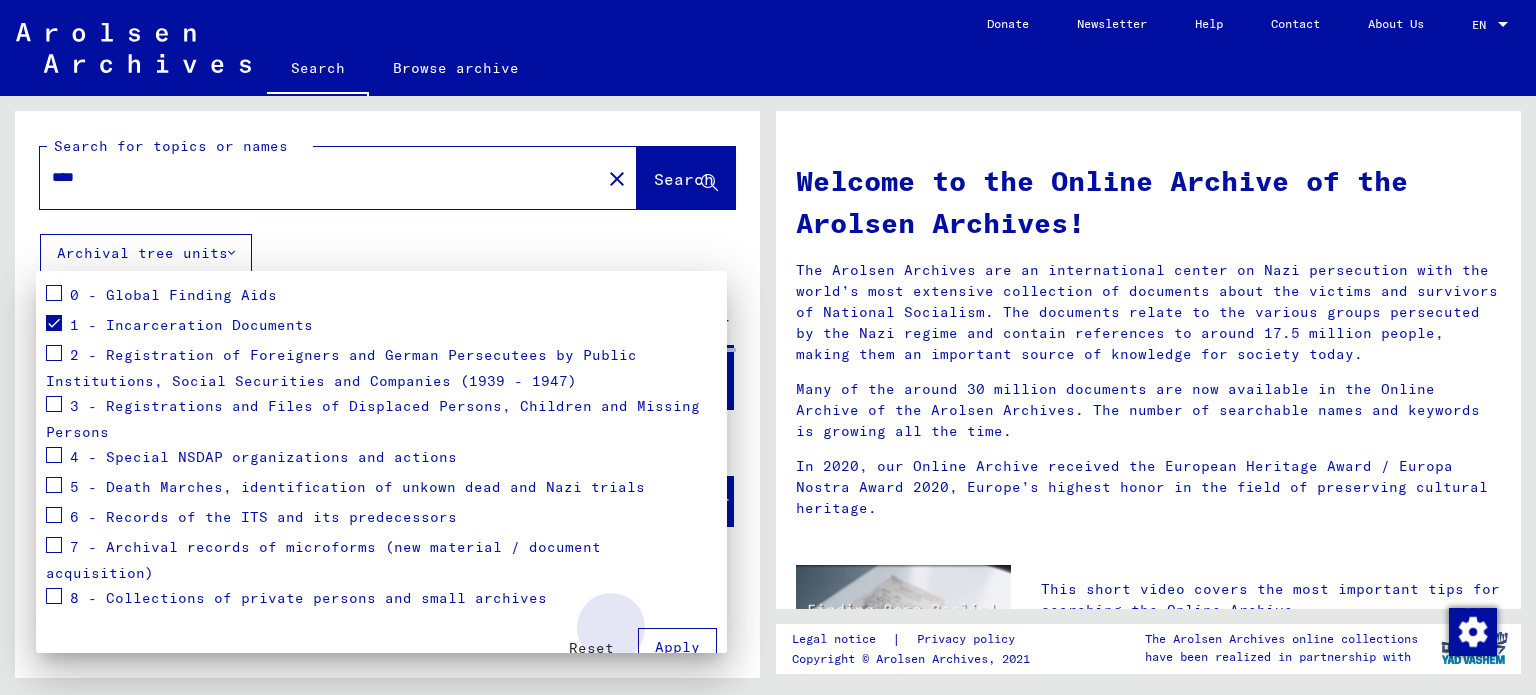 click on "Apply" at bounding box center (677, 647) 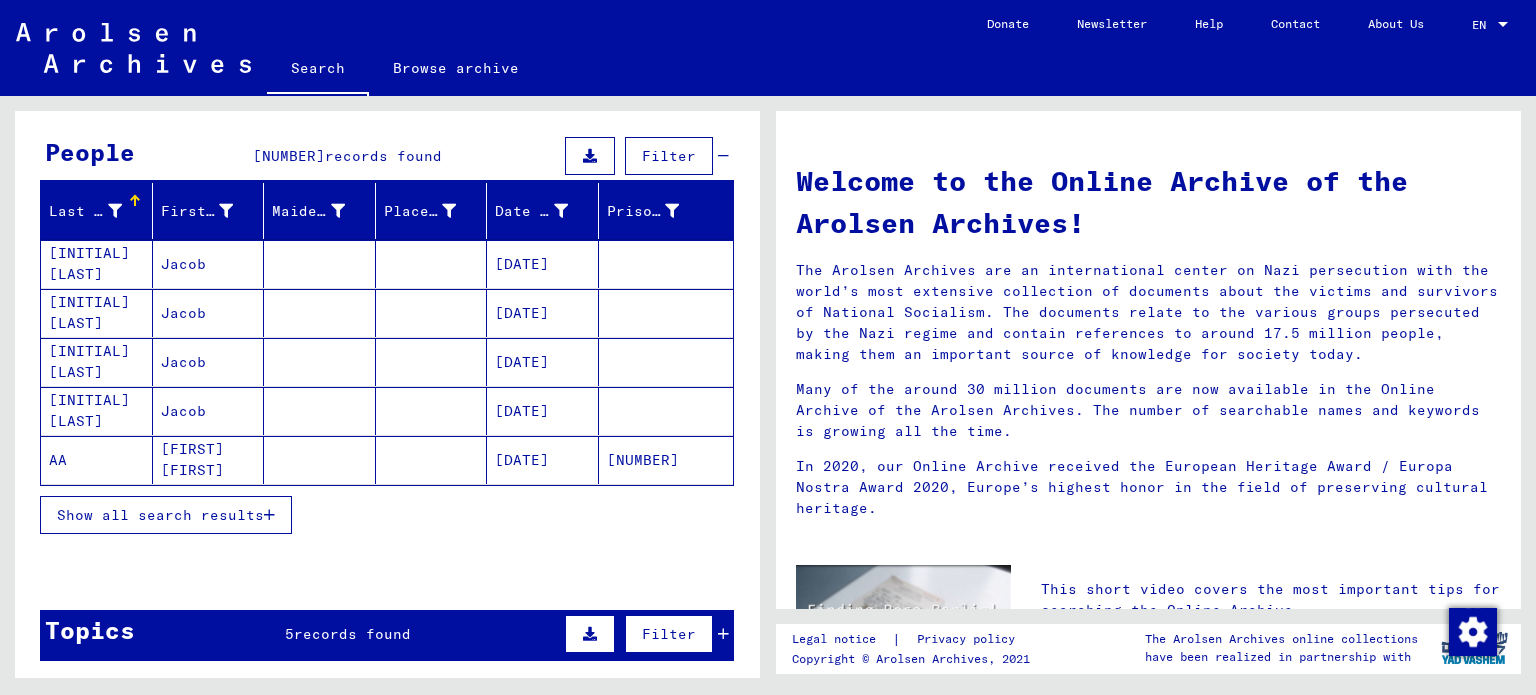 scroll, scrollTop: 200, scrollLeft: 0, axis: vertical 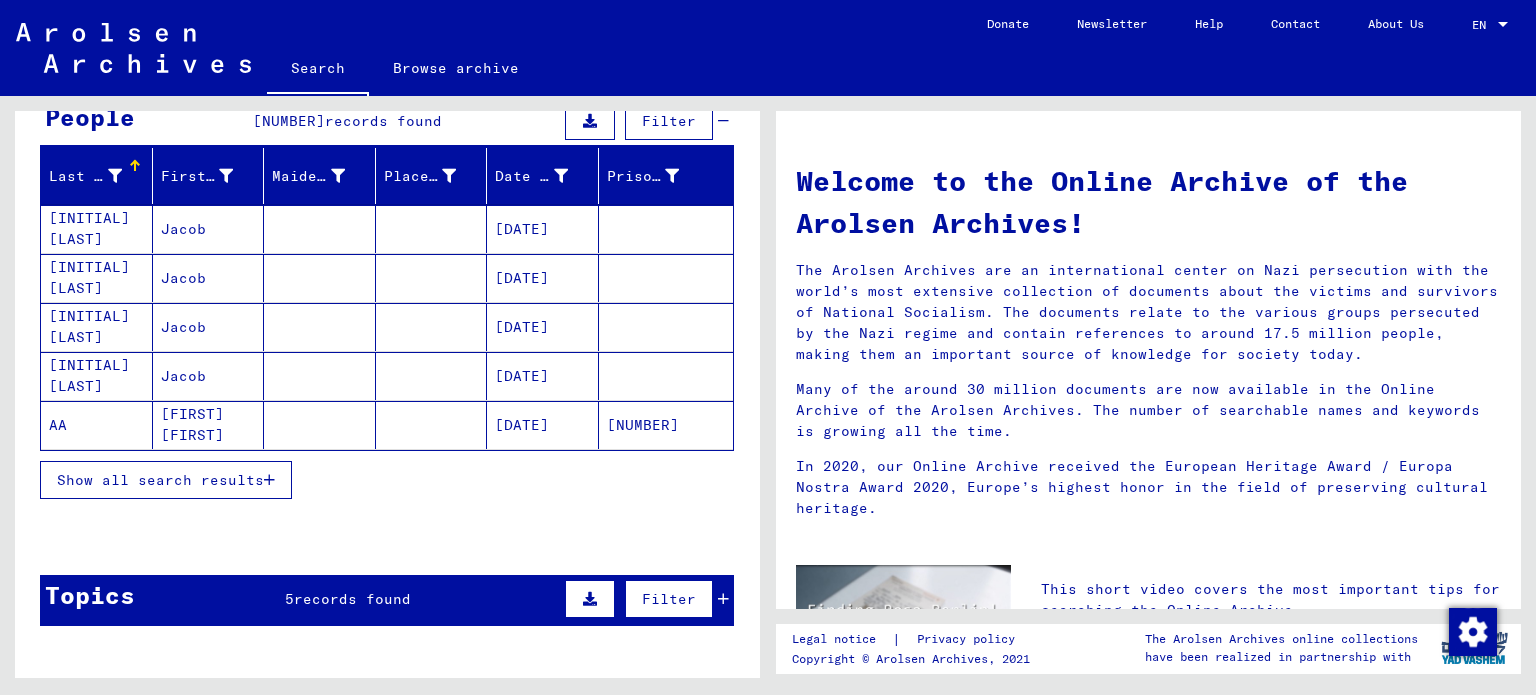 click on "Show all search results" at bounding box center [166, 480] 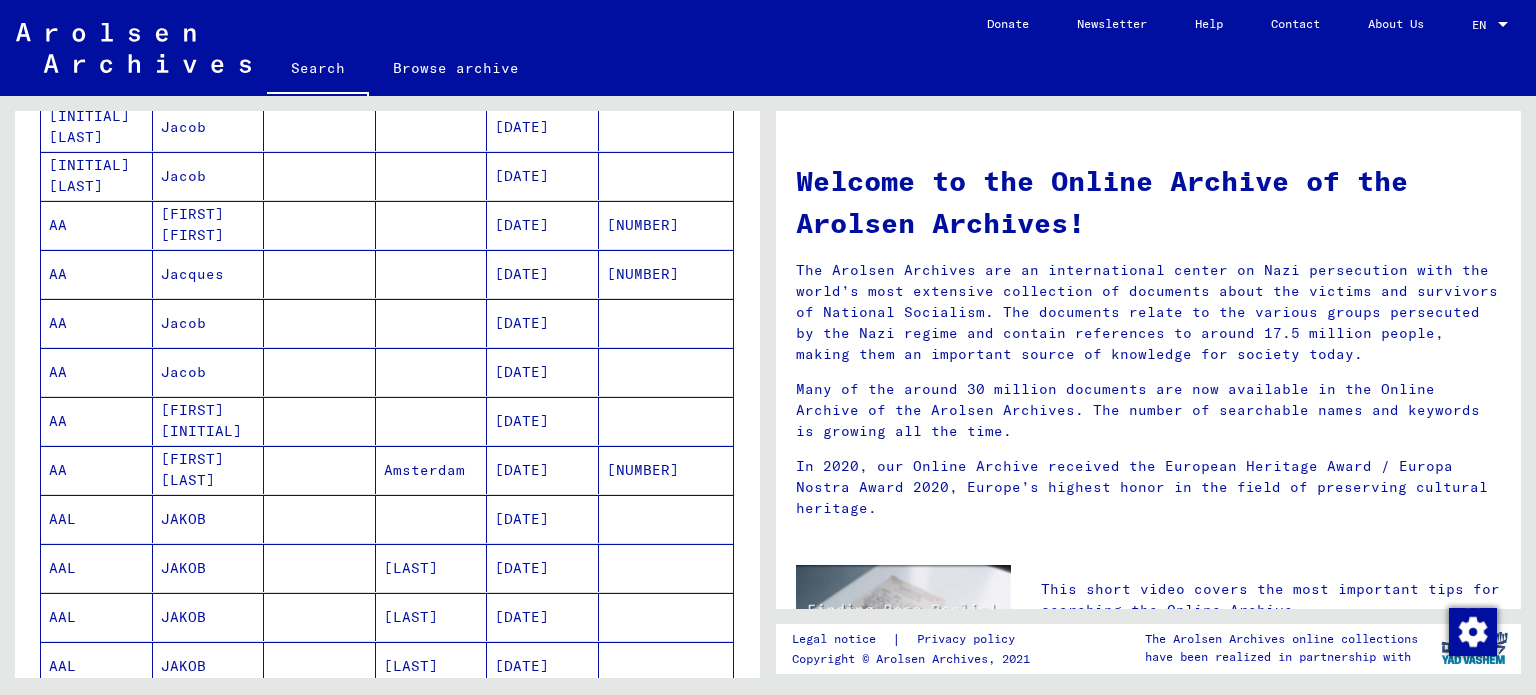 scroll, scrollTop: 0, scrollLeft: 0, axis: both 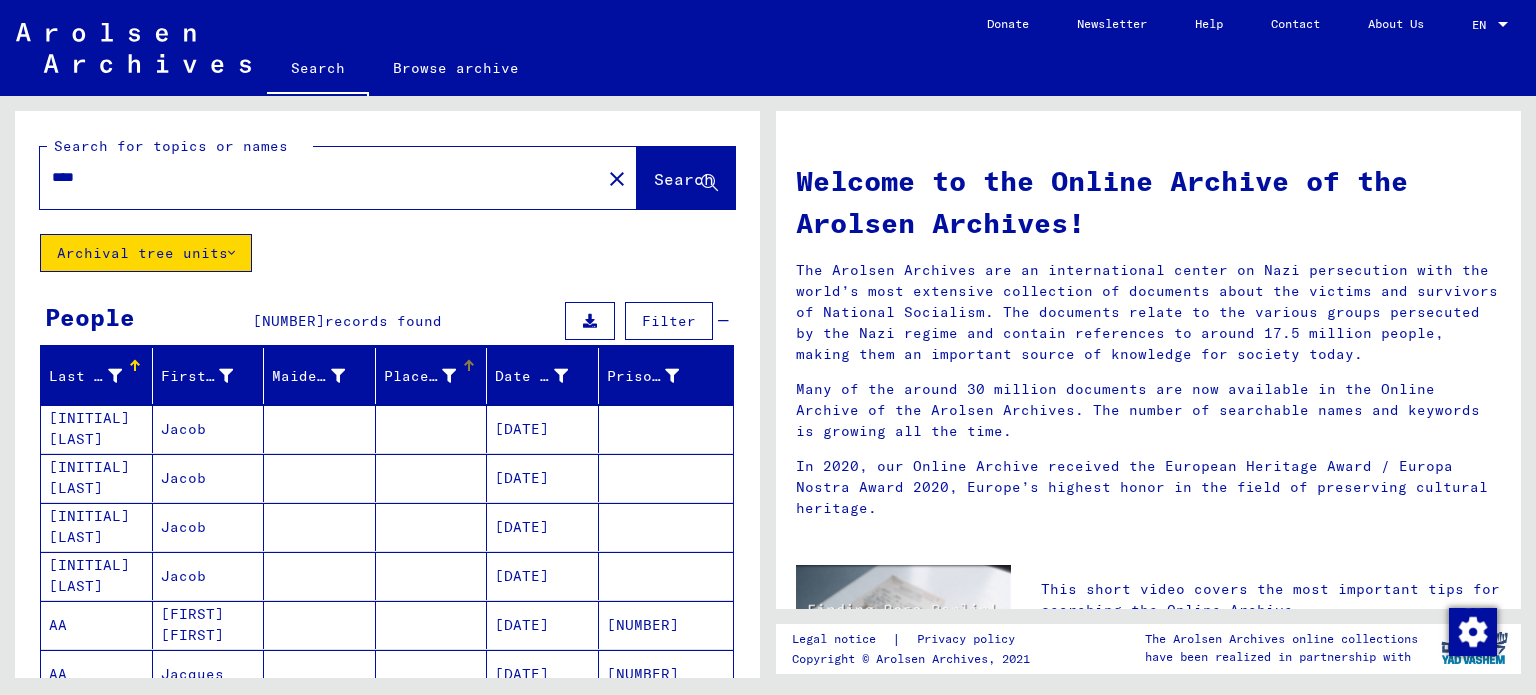 click at bounding box center [449, 376] 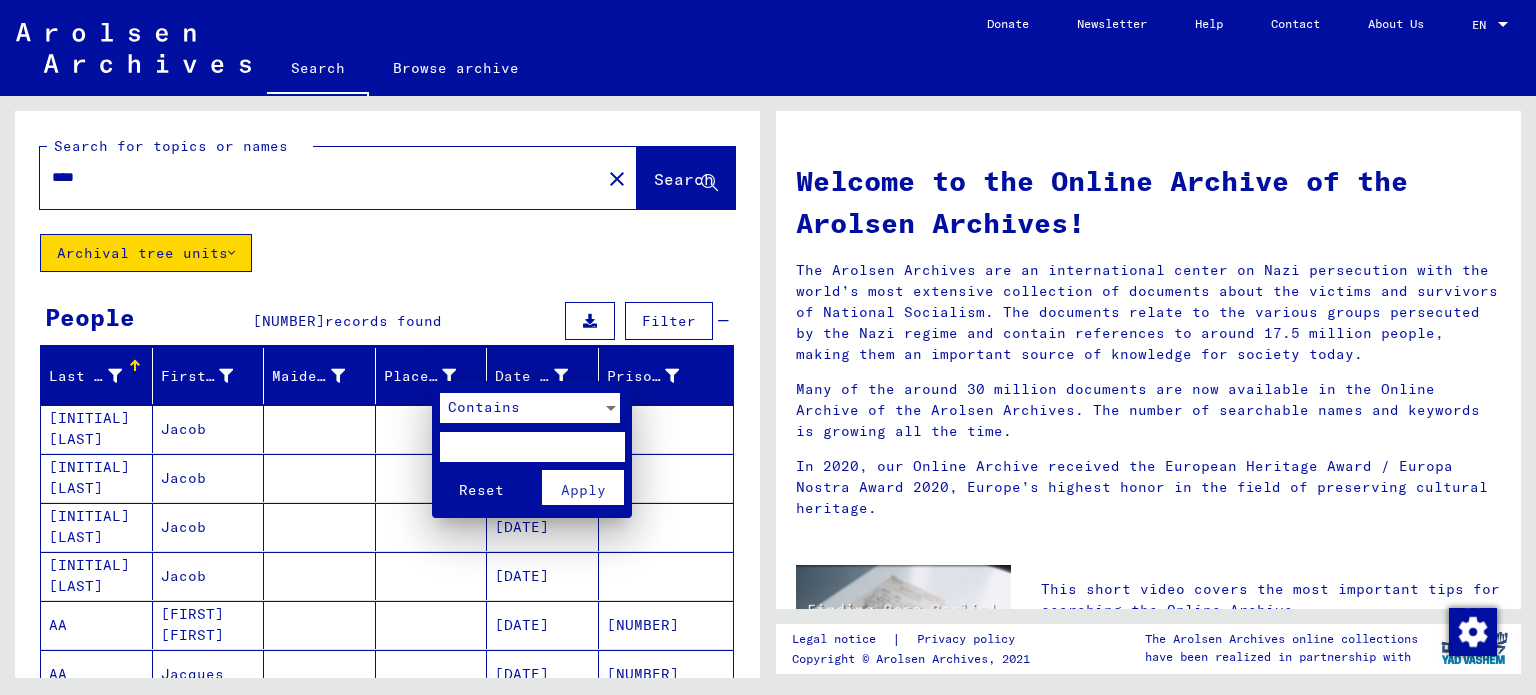 click on "Contains Reset Apply" at bounding box center (532, 449) 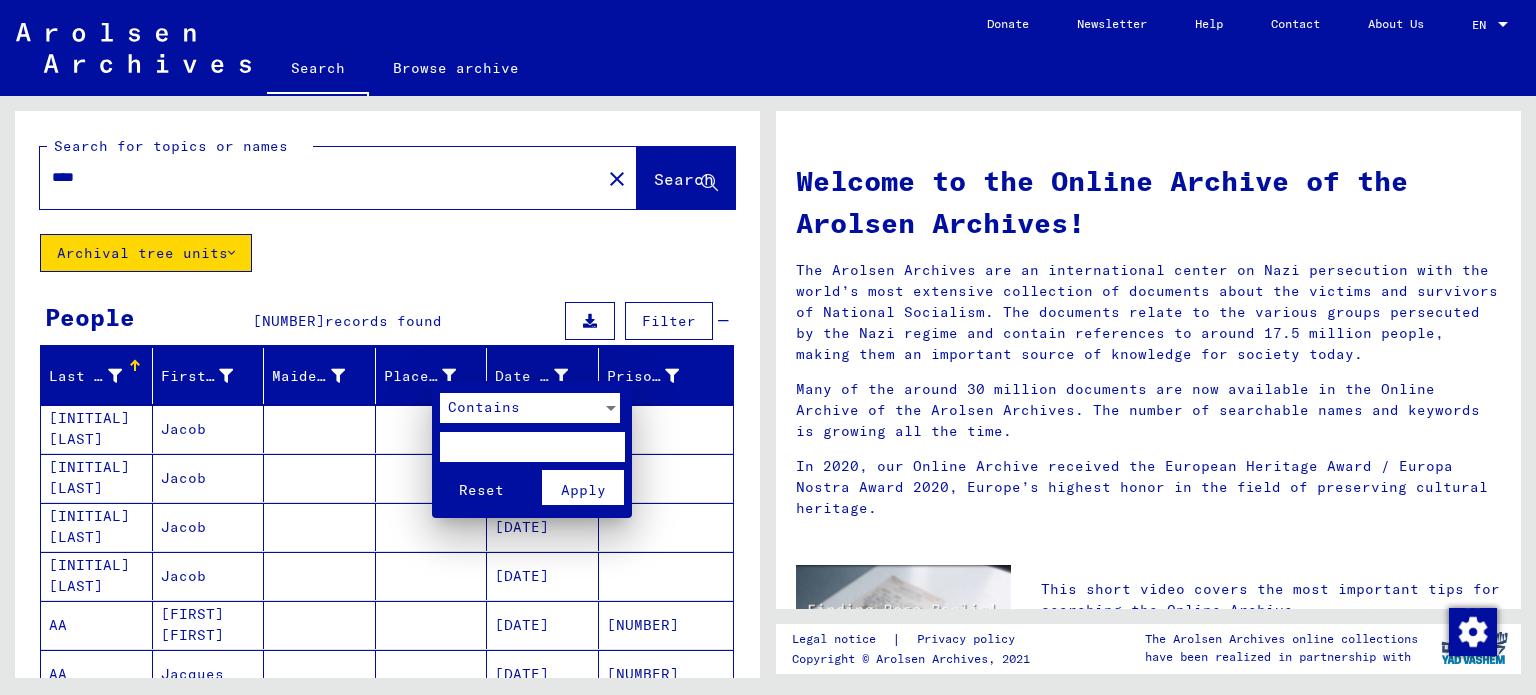 click at bounding box center (768, 347) 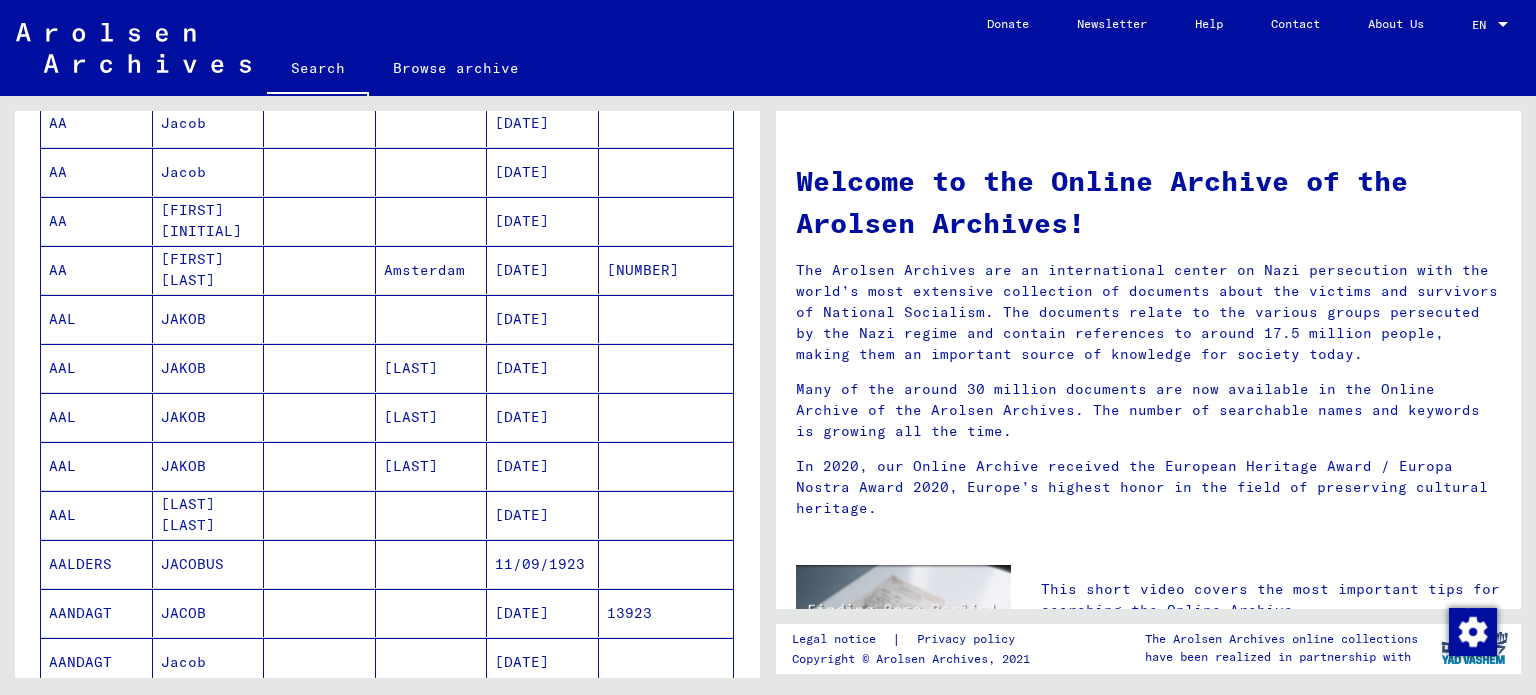 scroll, scrollTop: 1200, scrollLeft: 0, axis: vertical 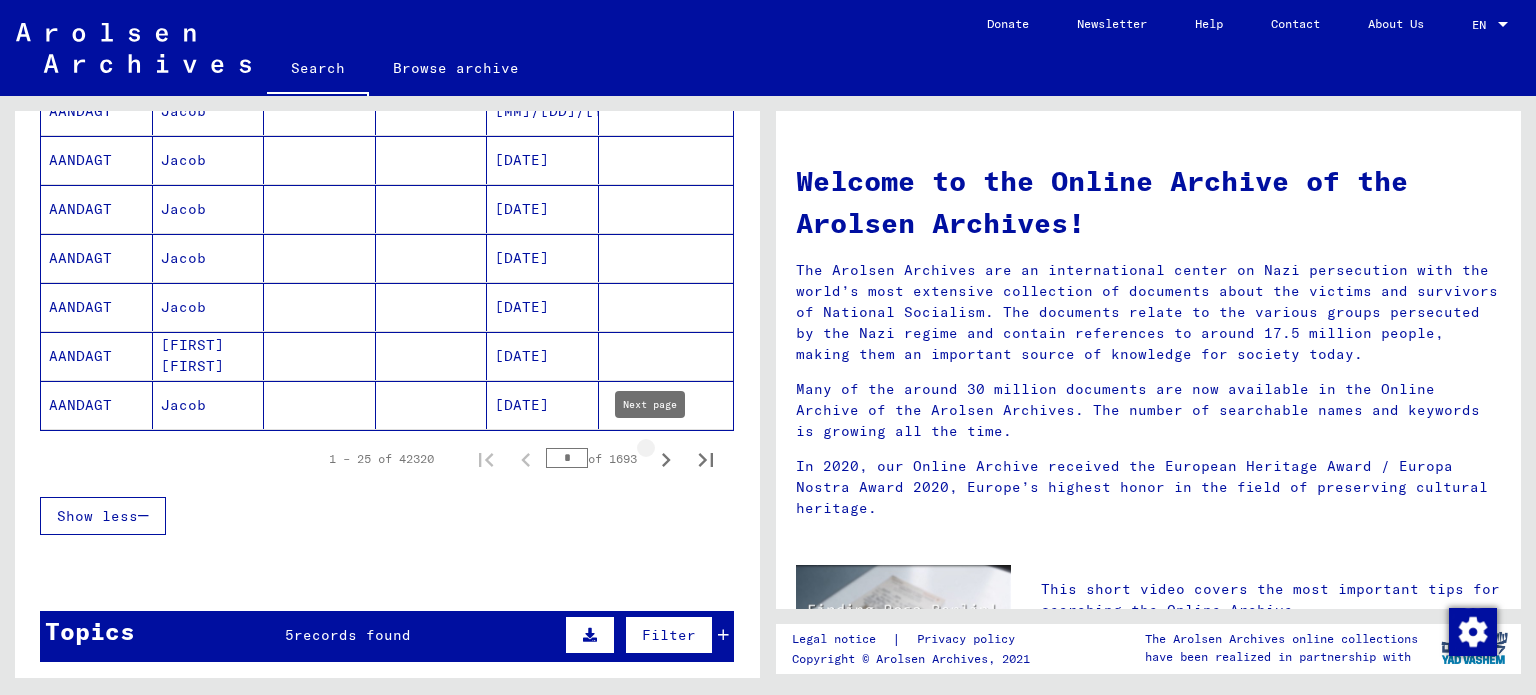 click 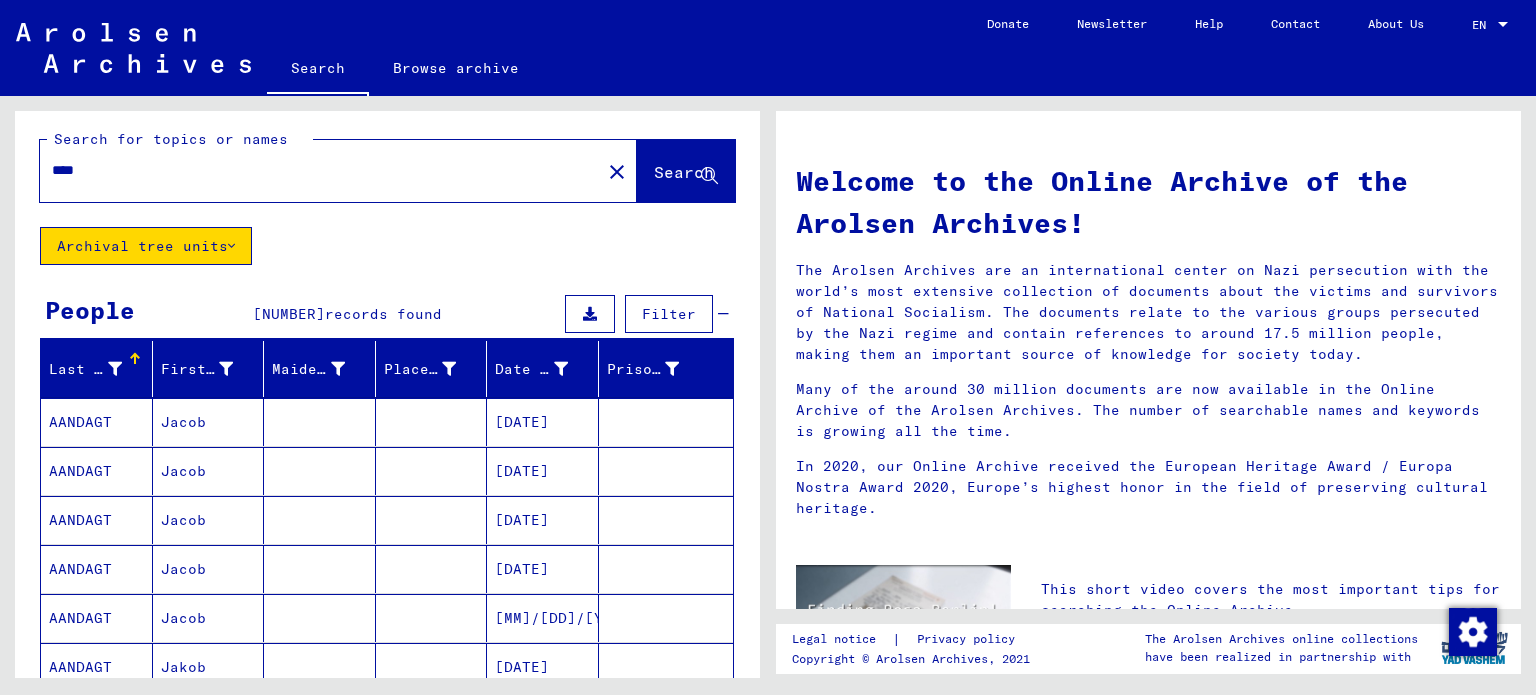 scroll, scrollTop: 0, scrollLeft: 0, axis: both 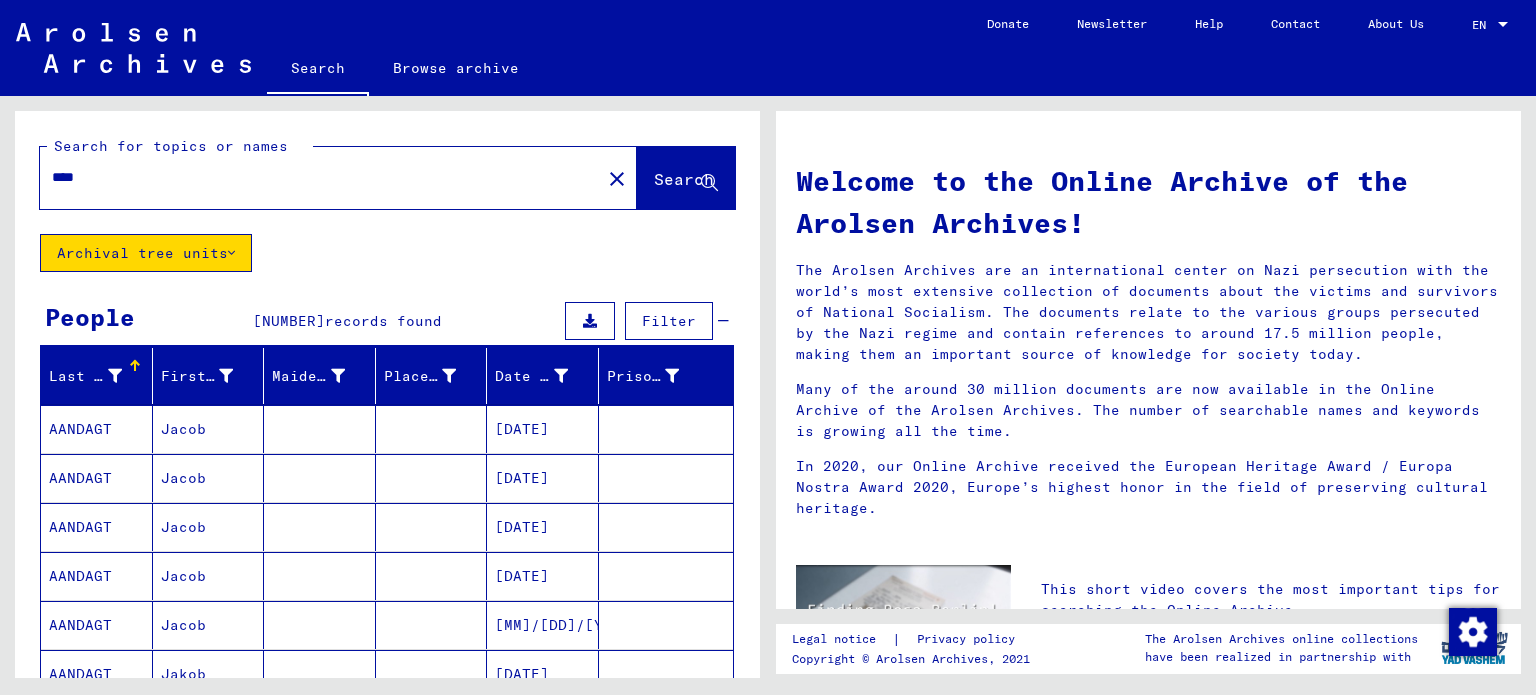 drag, startPoint x: 126, startPoint y: 179, endPoint x: 0, endPoint y: 175, distance: 126.06348 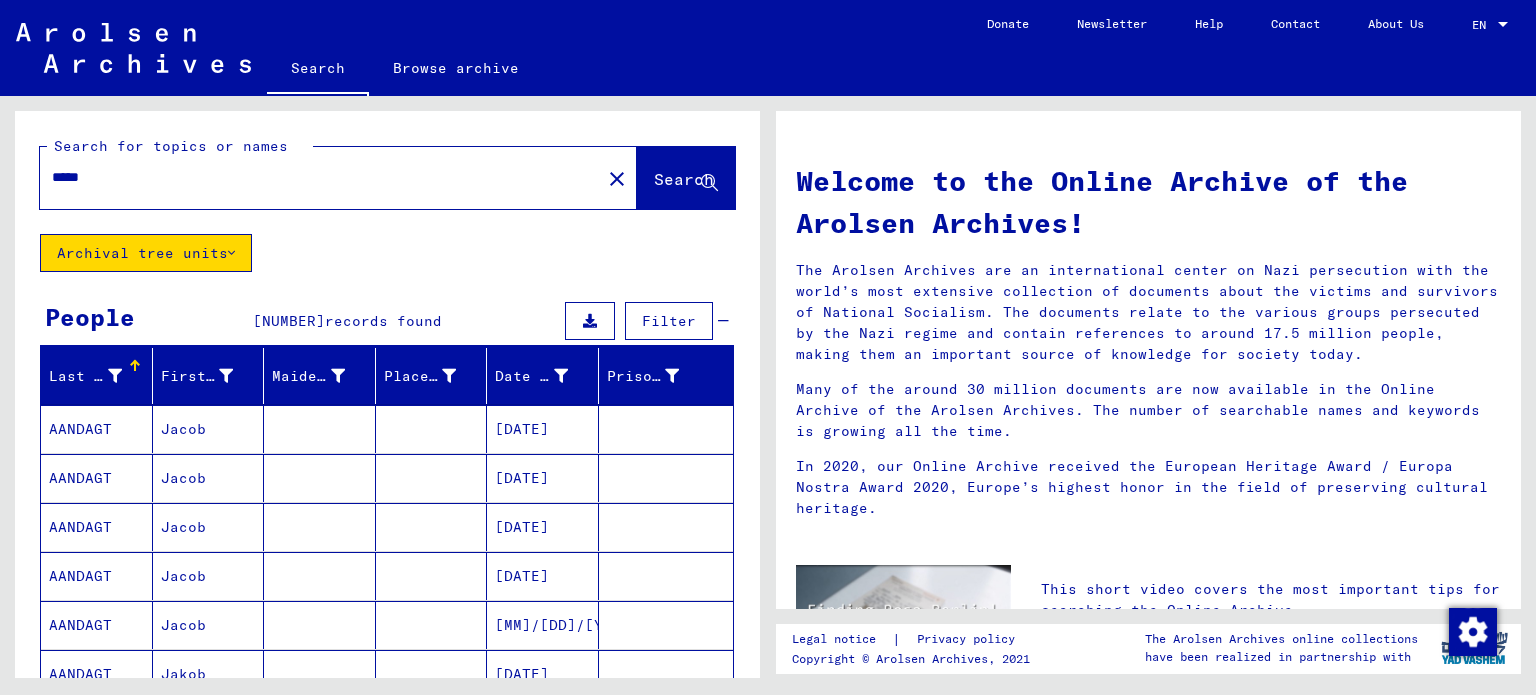 type on "*****" 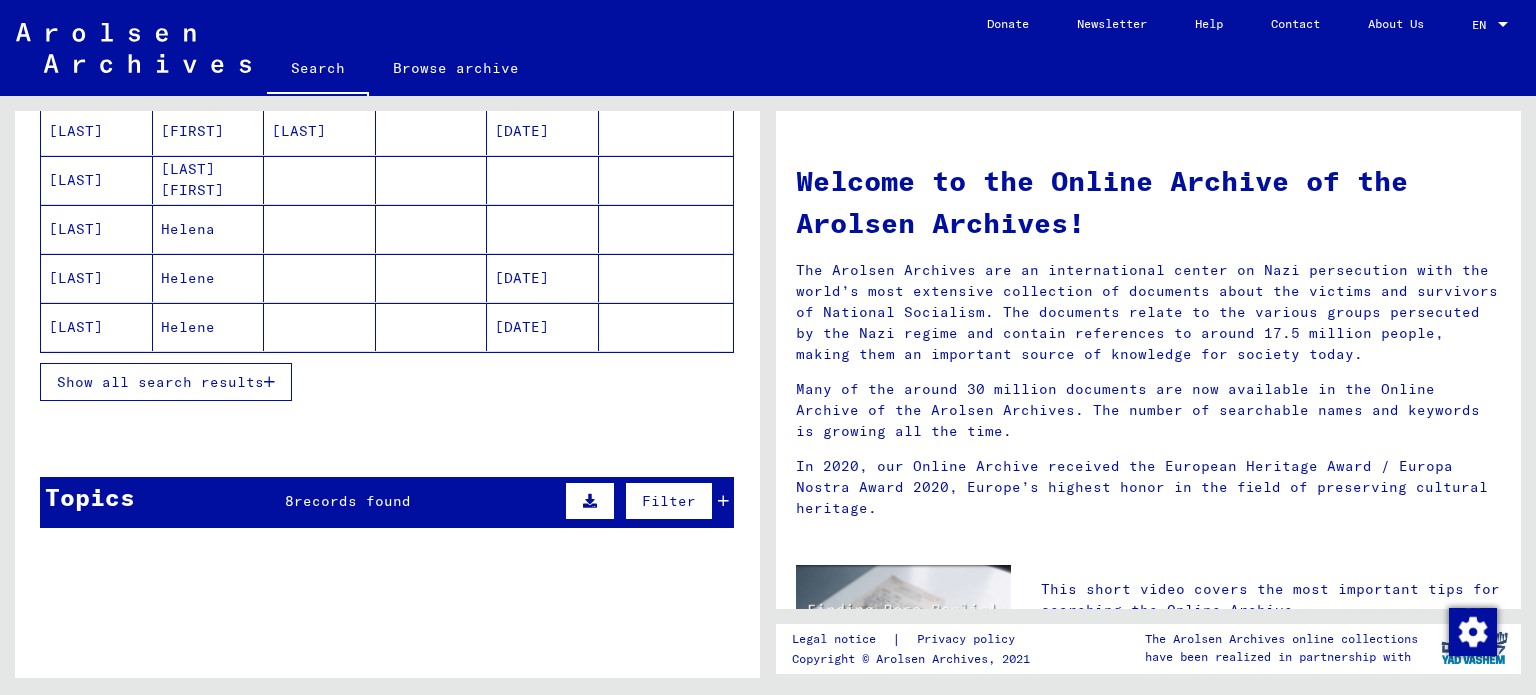 scroll, scrollTop: 300, scrollLeft: 0, axis: vertical 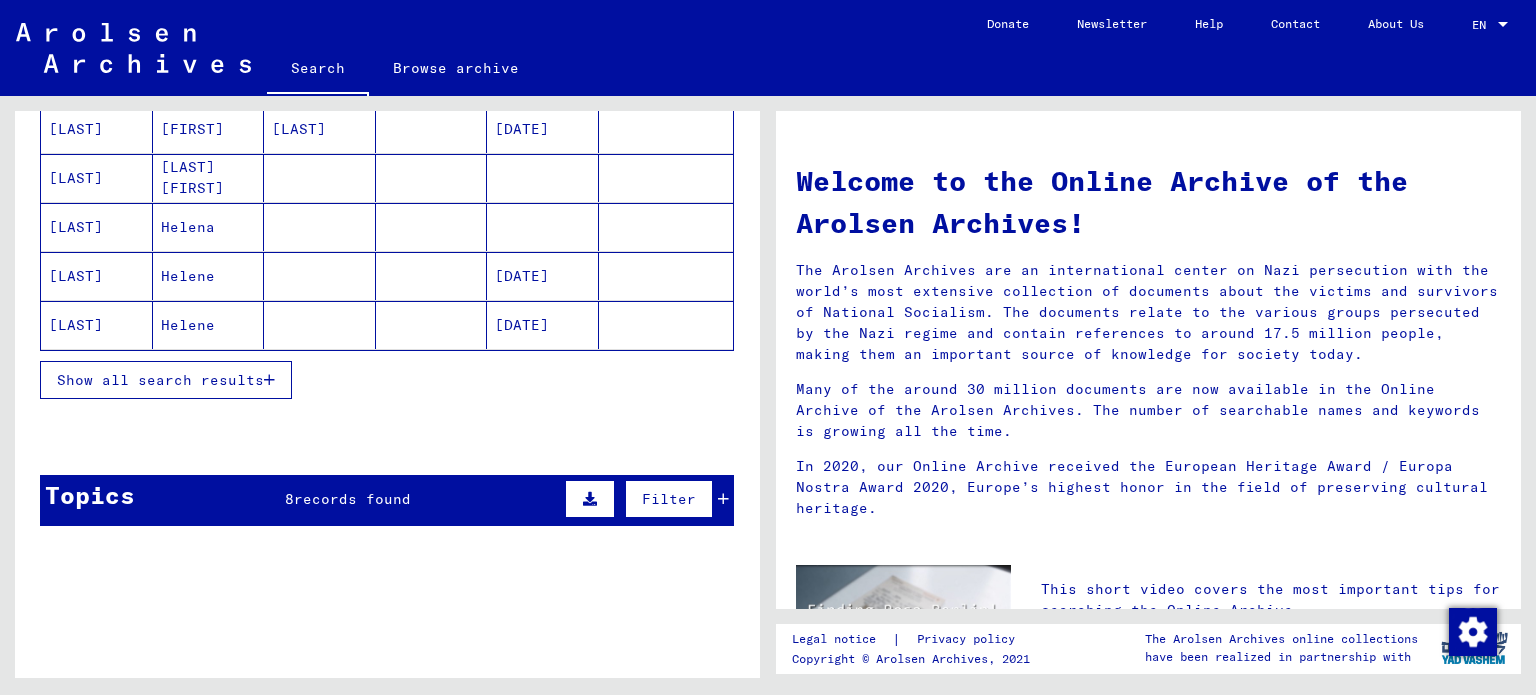 click on "Show all search results" at bounding box center (160, 380) 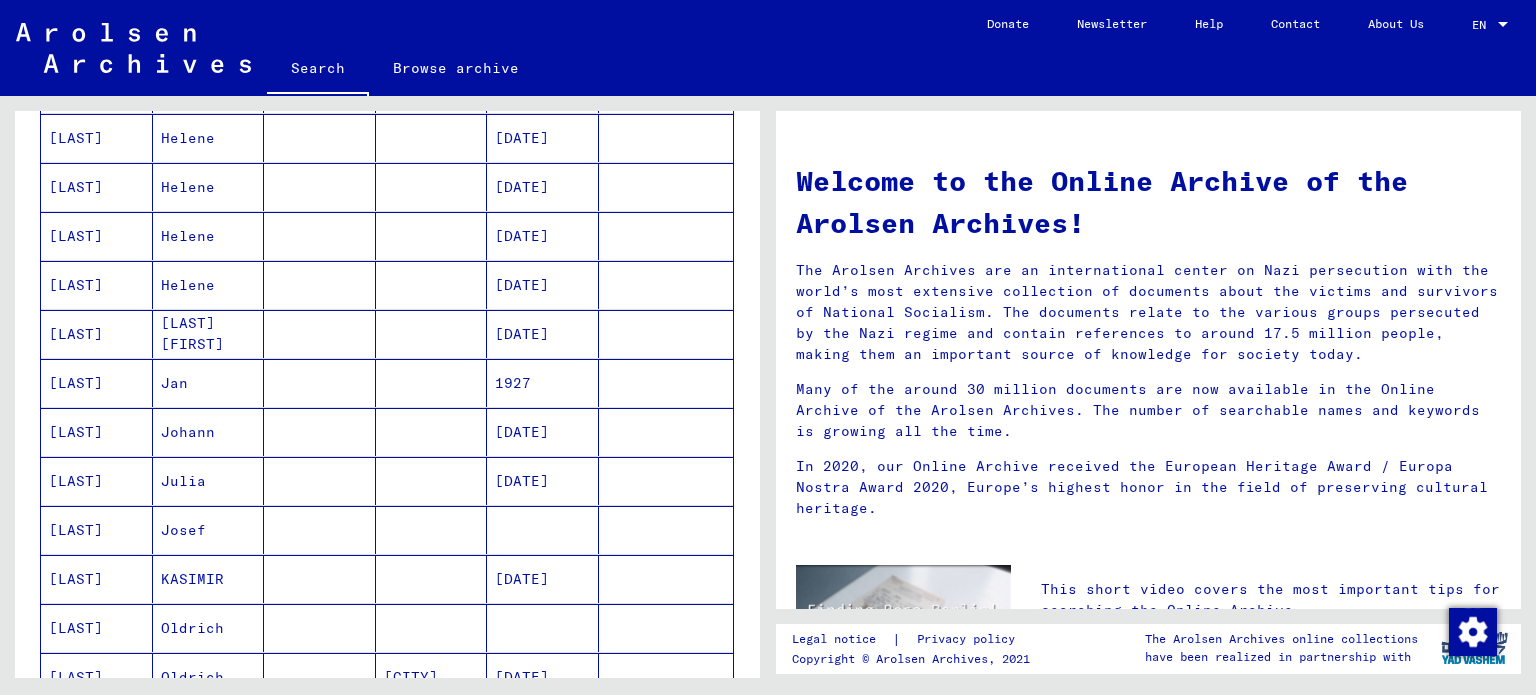 scroll, scrollTop: 700, scrollLeft: 0, axis: vertical 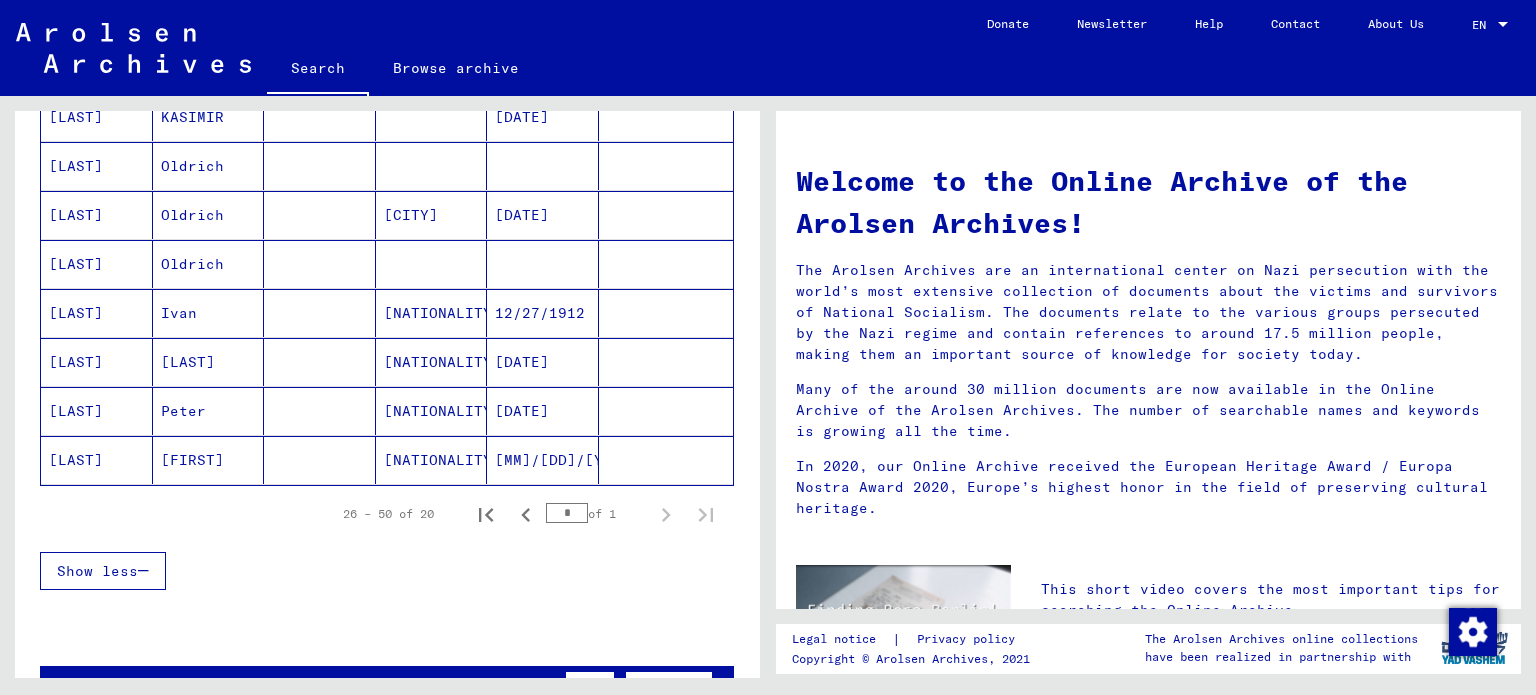 click on "[NATIONALITY]" at bounding box center (432, 362) 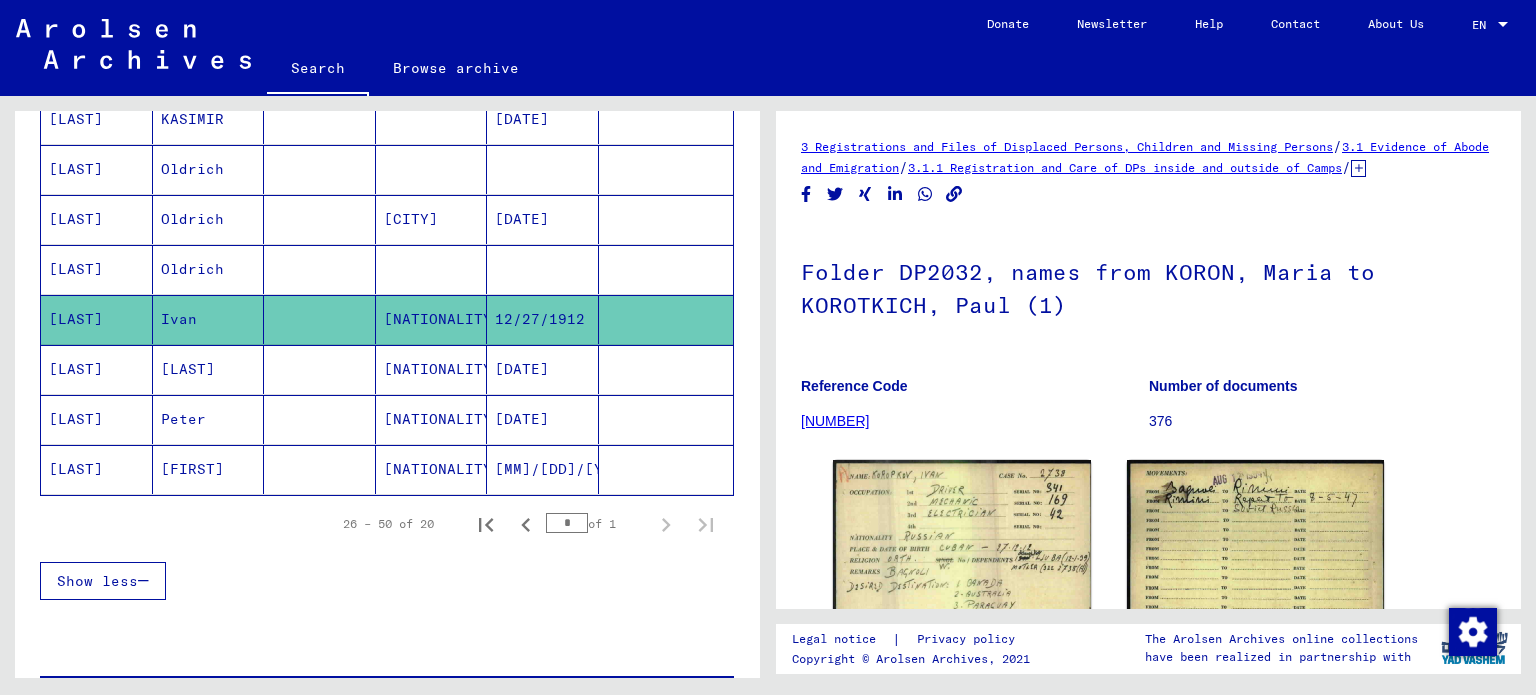 scroll, scrollTop: 0, scrollLeft: 0, axis: both 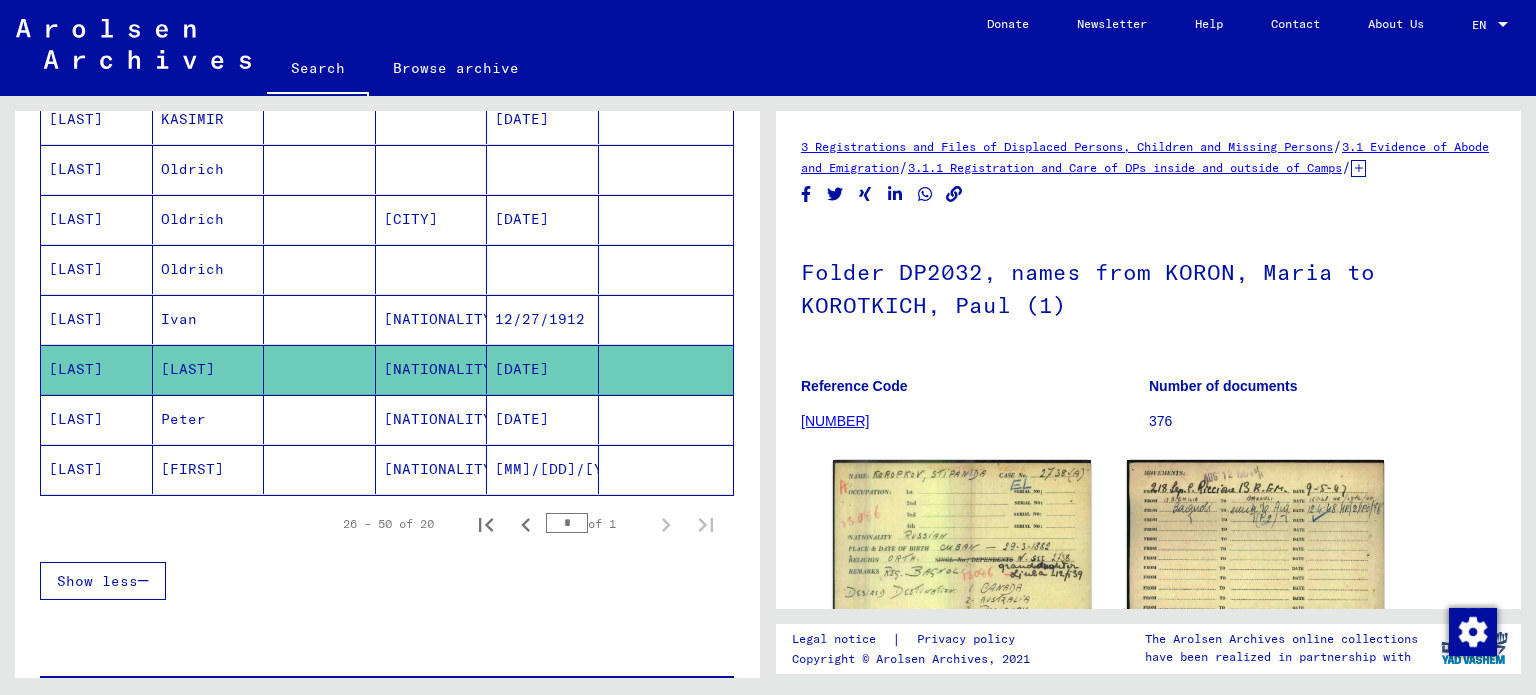 click on "Peter" at bounding box center (209, 469) 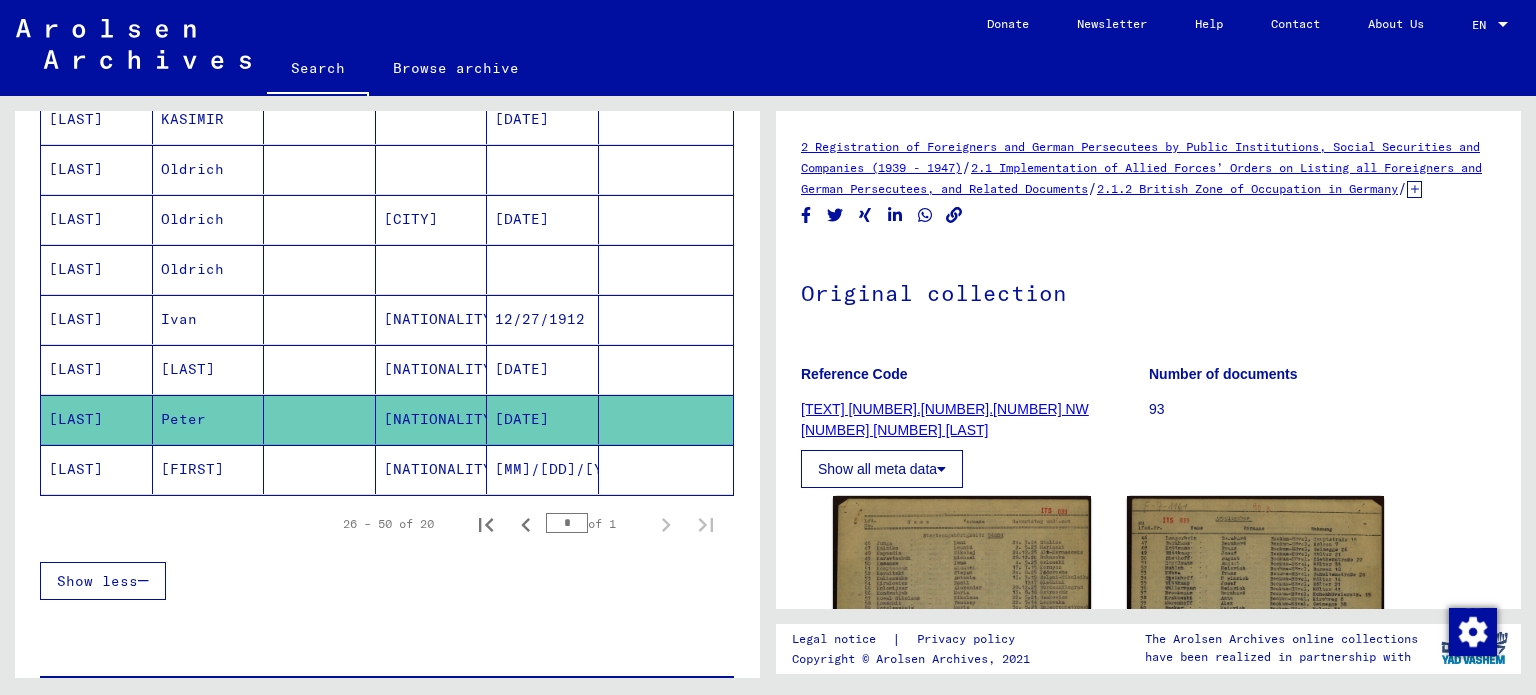 scroll, scrollTop: 0, scrollLeft: 0, axis: both 